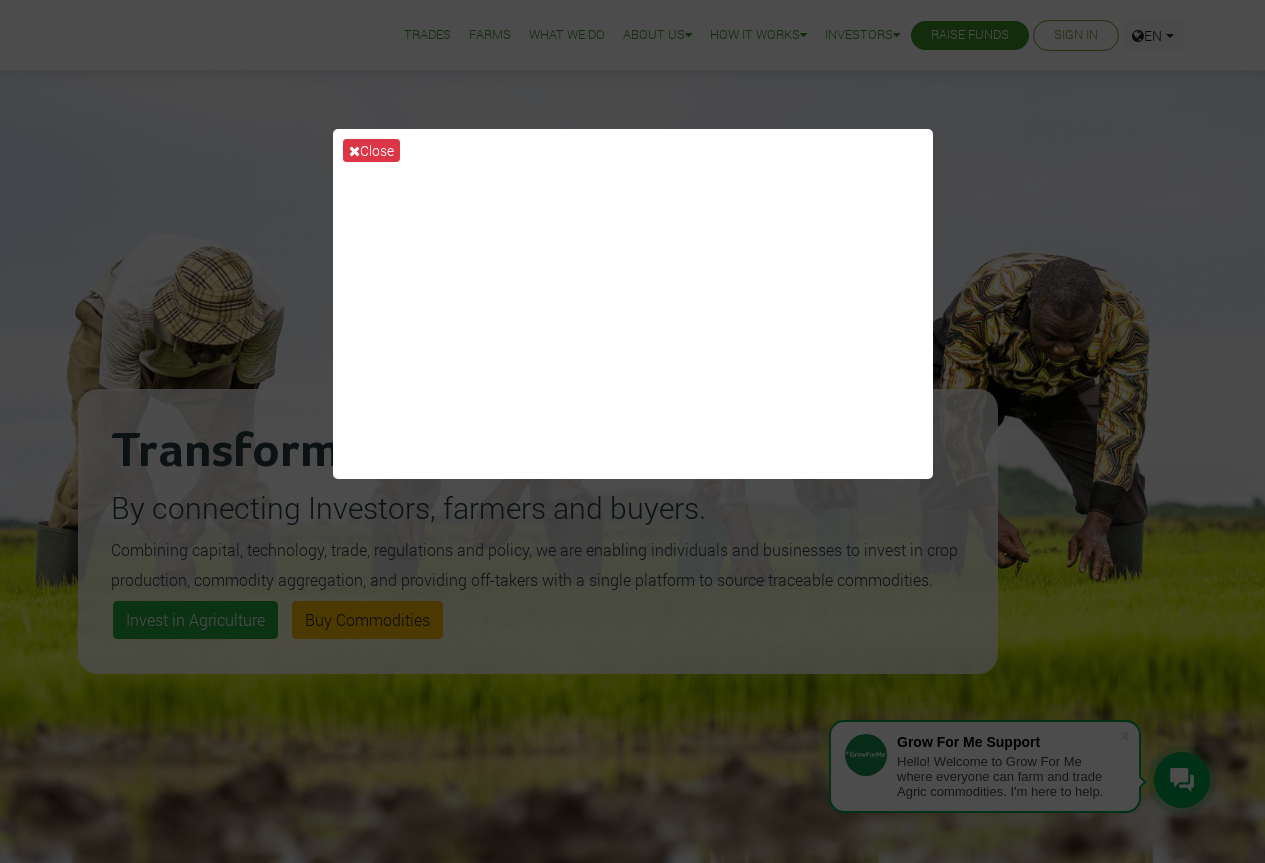 scroll, scrollTop: 0, scrollLeft: 0, axis: both 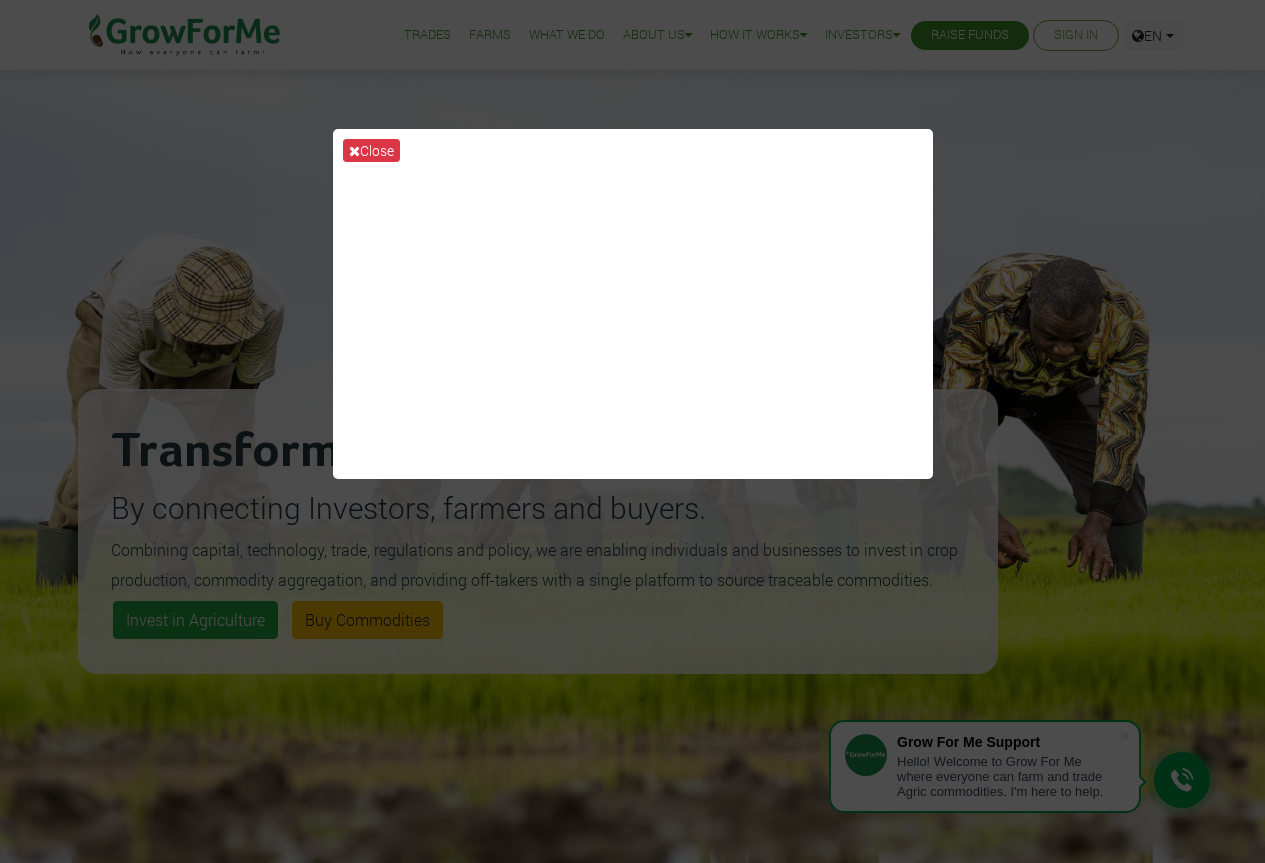 click on "Close" at bounding box center (632, 431) 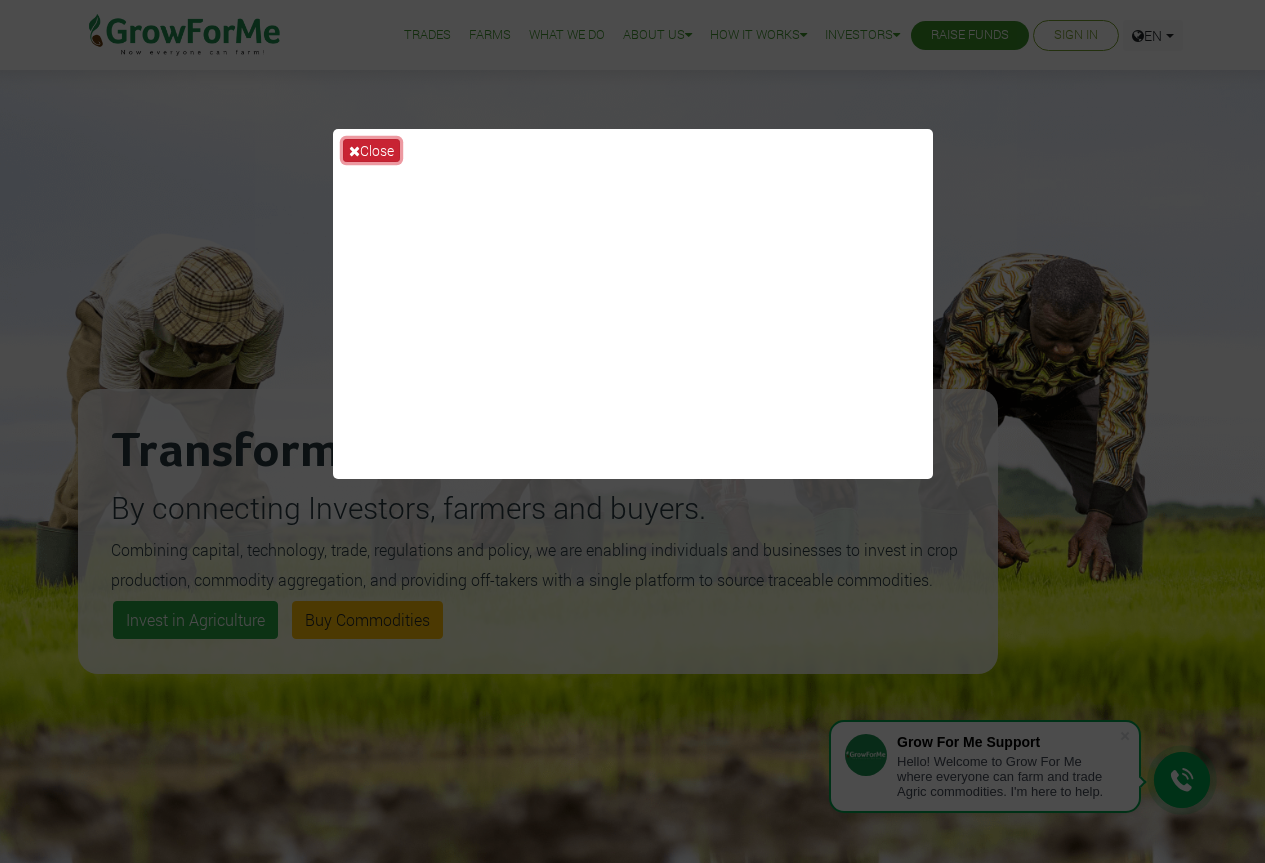 click at bounding box center [354, 151] 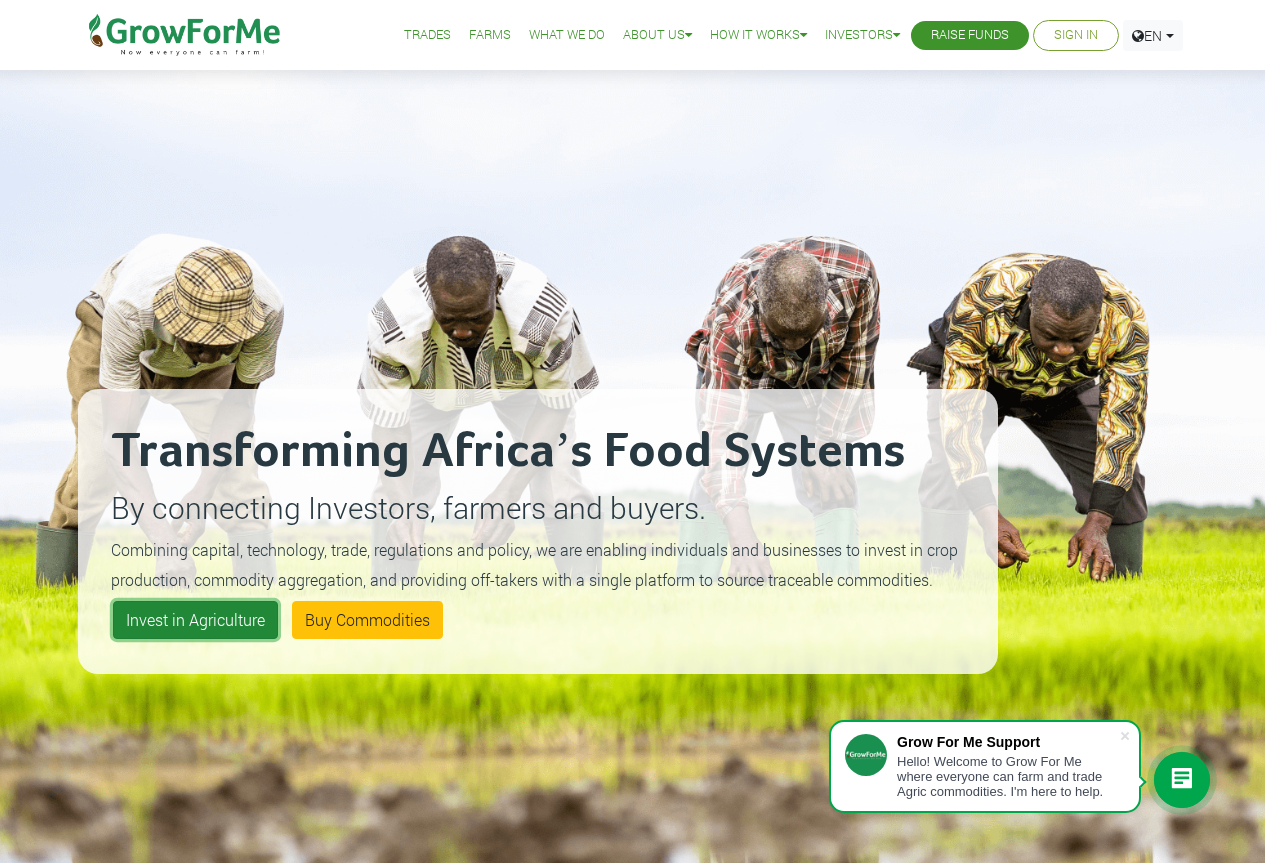 click on "Invest in Agriculture" at bounding box center [195, 620] 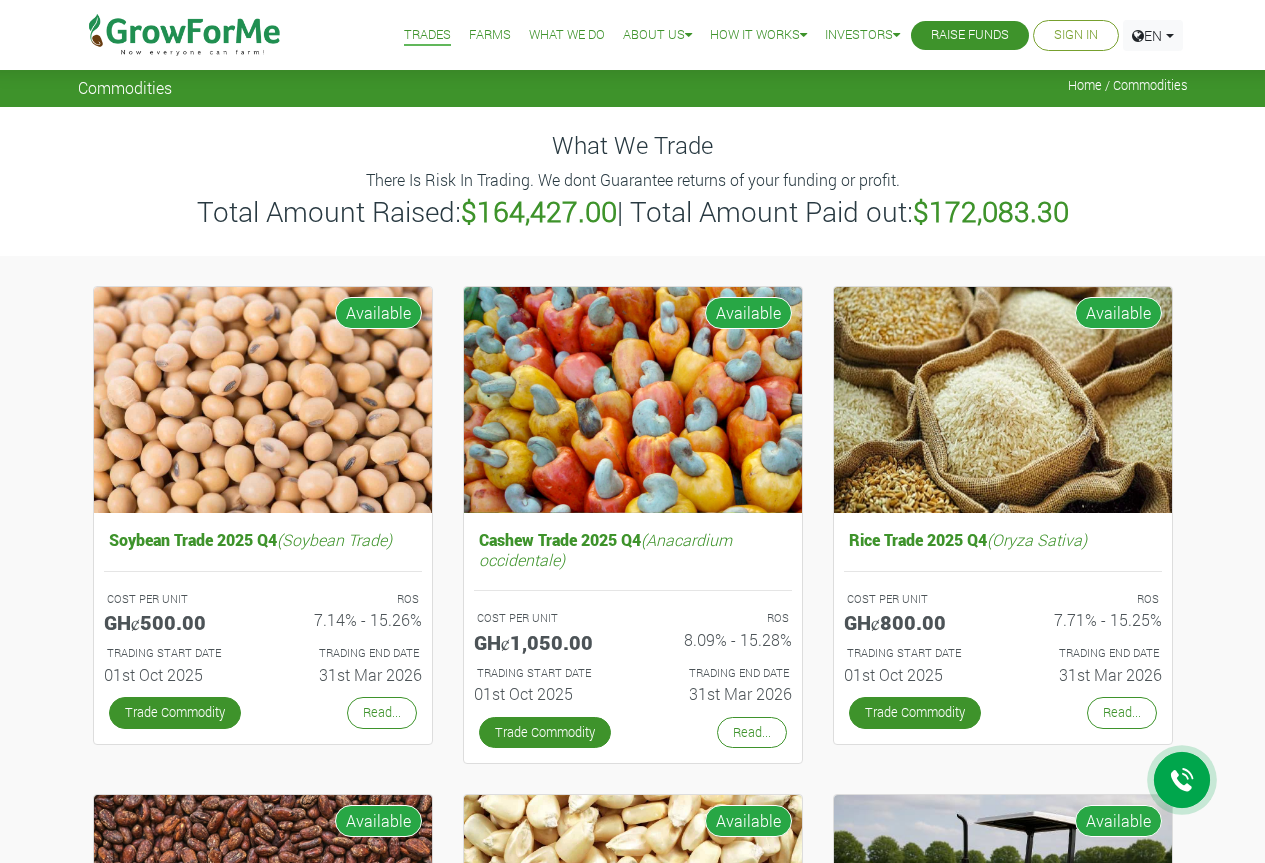 scroll, scrollTop: 0, scrollLeft: 0, axis: both 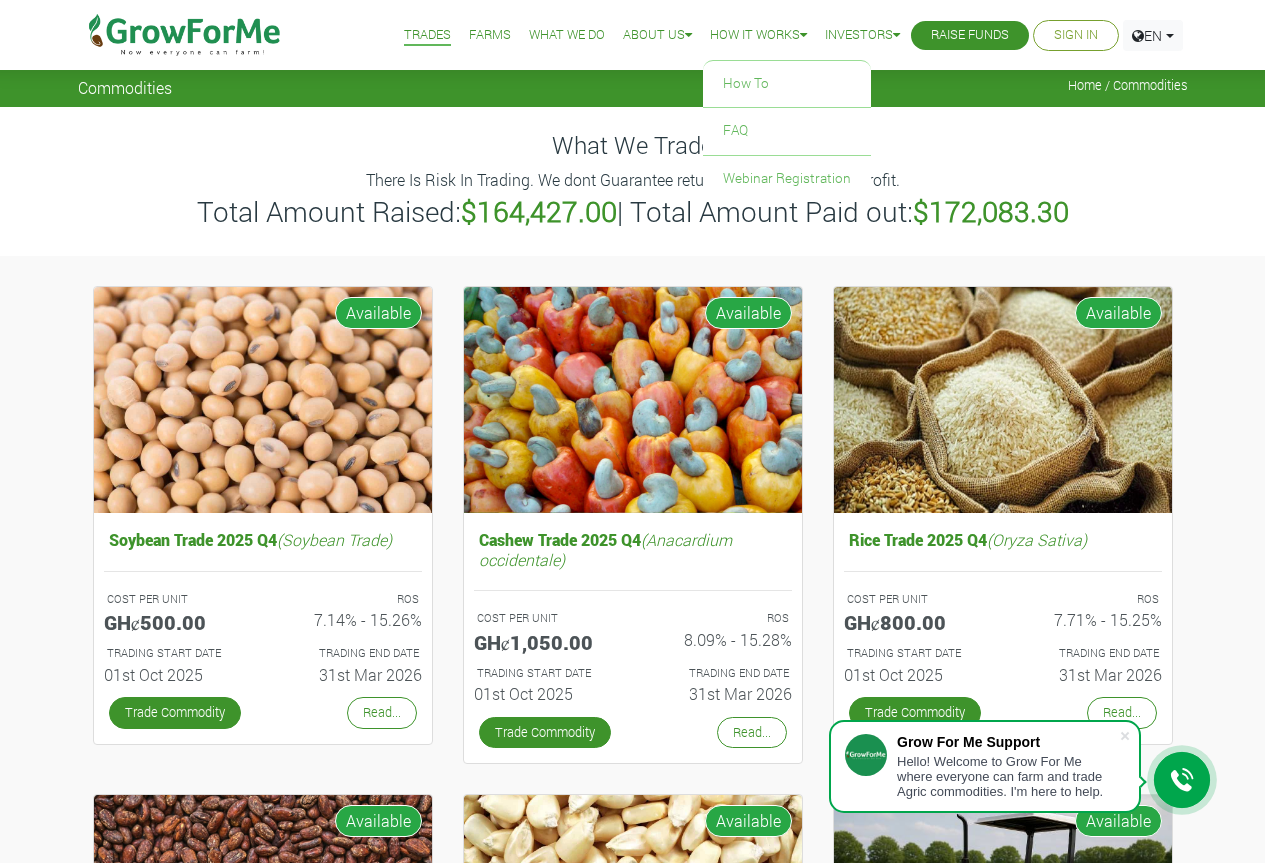 click on "How it Works" at bounding box center [758, 35] 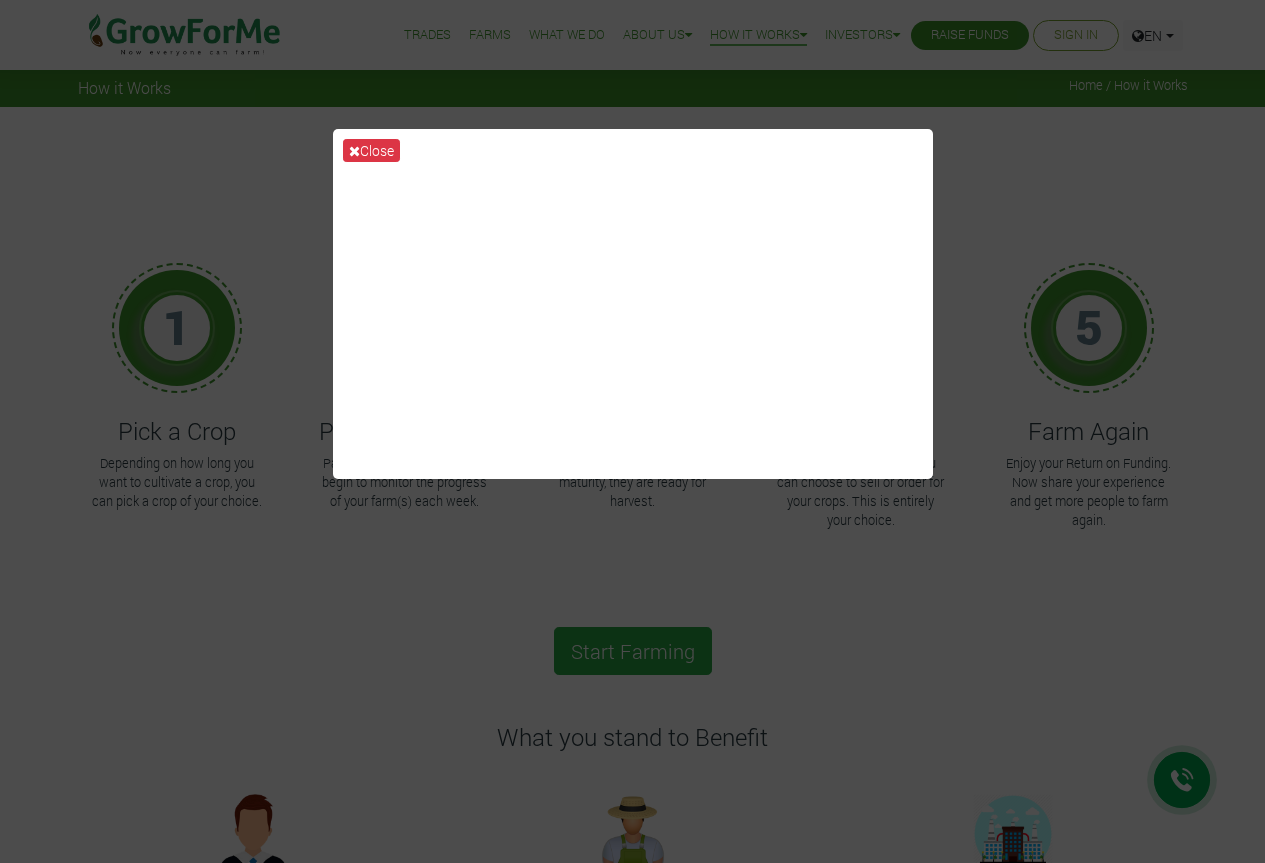 scroll, scrollTop: 0, scrollLeft: 0, axis: both 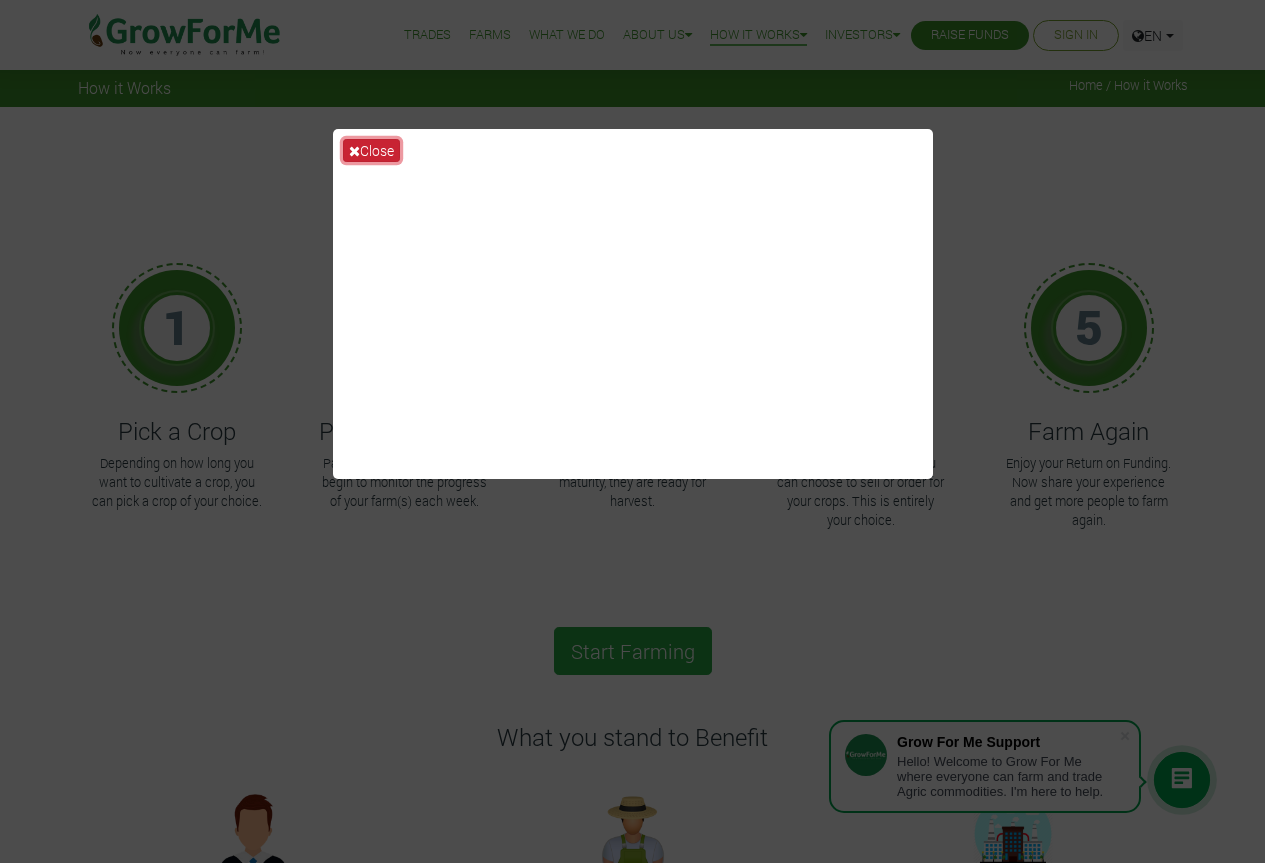 click on "Close" at bounding box center (371, 150) 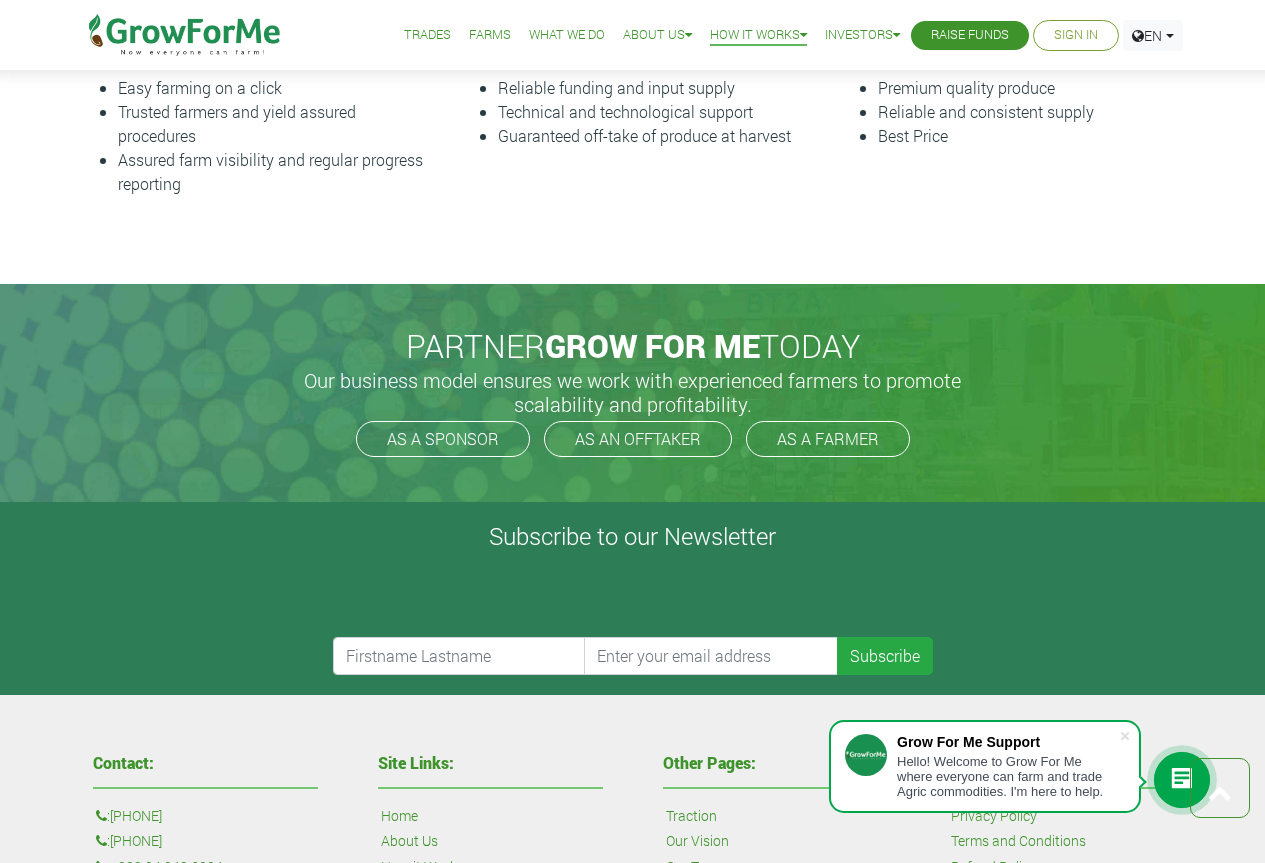 scroll, scrollTop: 800, scrollLeft: 0, axis: vertical 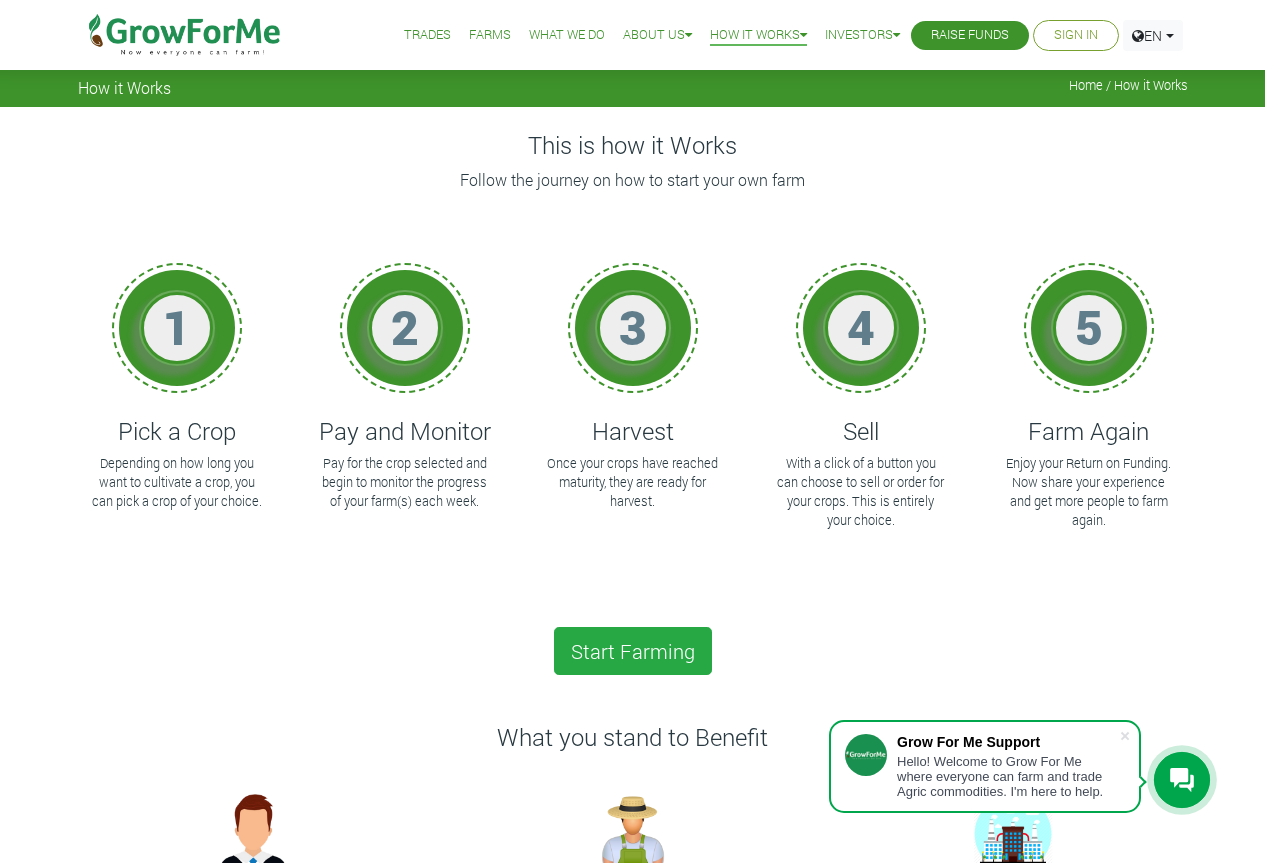 click on "Farms" at bounding box center (490, 35) 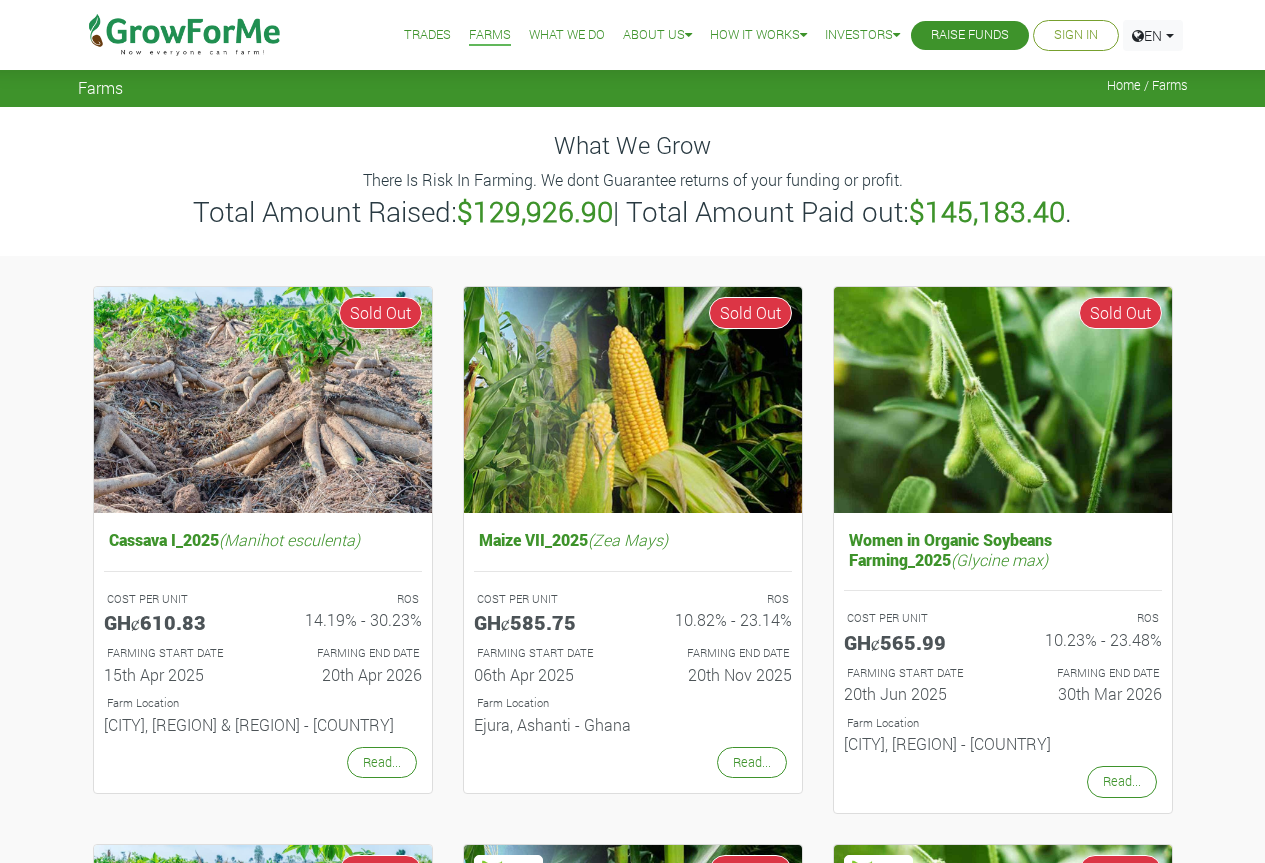 scroll, scrollTop: 0, scrollLeft: 0, axis: both 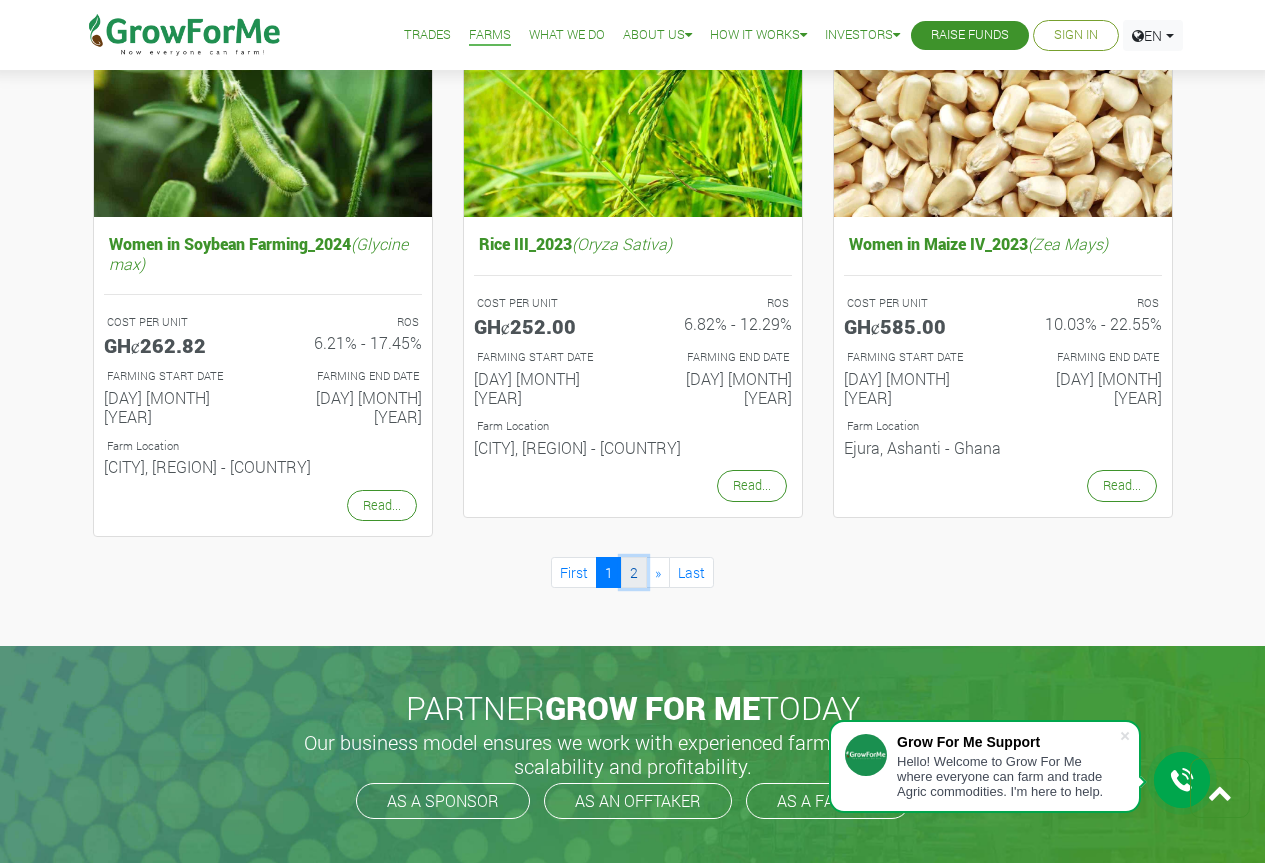click on "2" at bounding box center [634, 572] 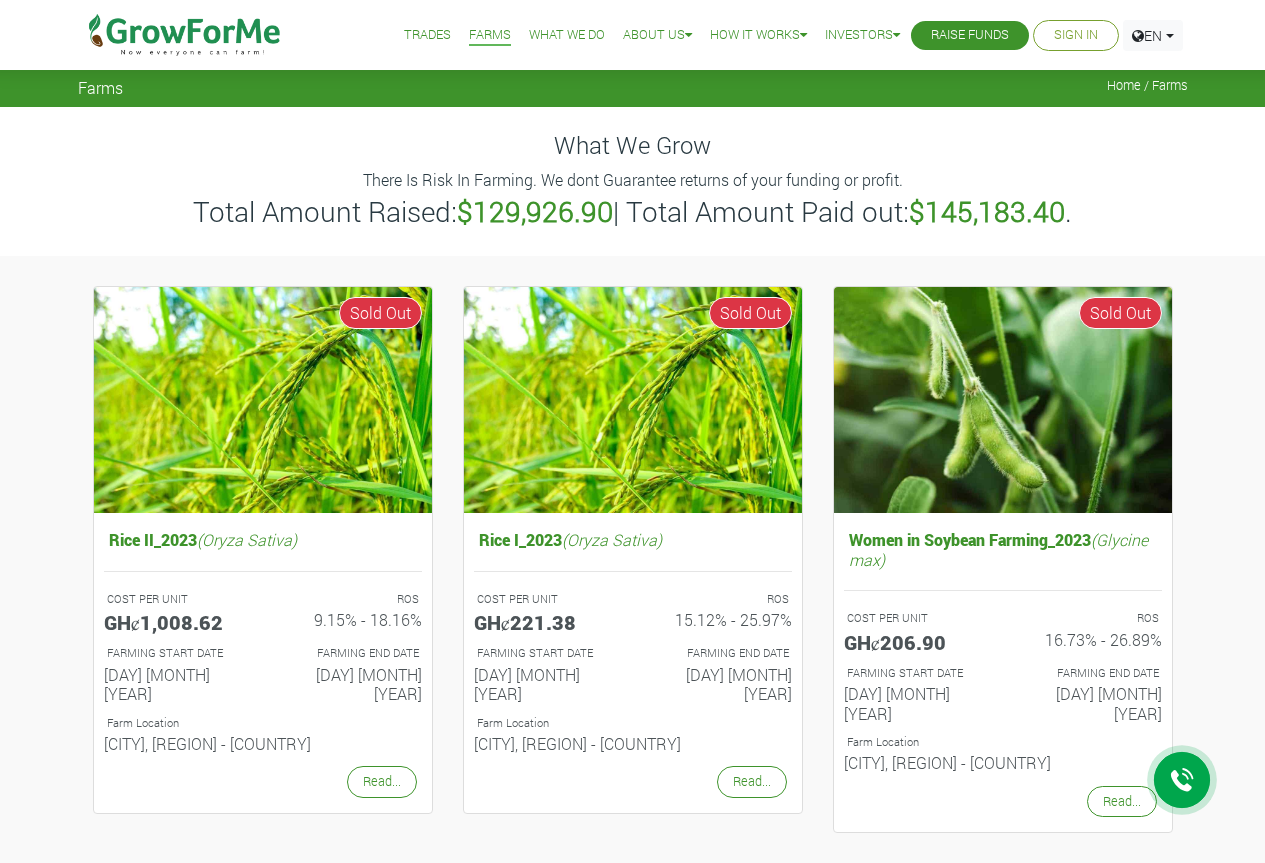 scroll, scrollTop: 0, scrollLeft: 0, axis: both 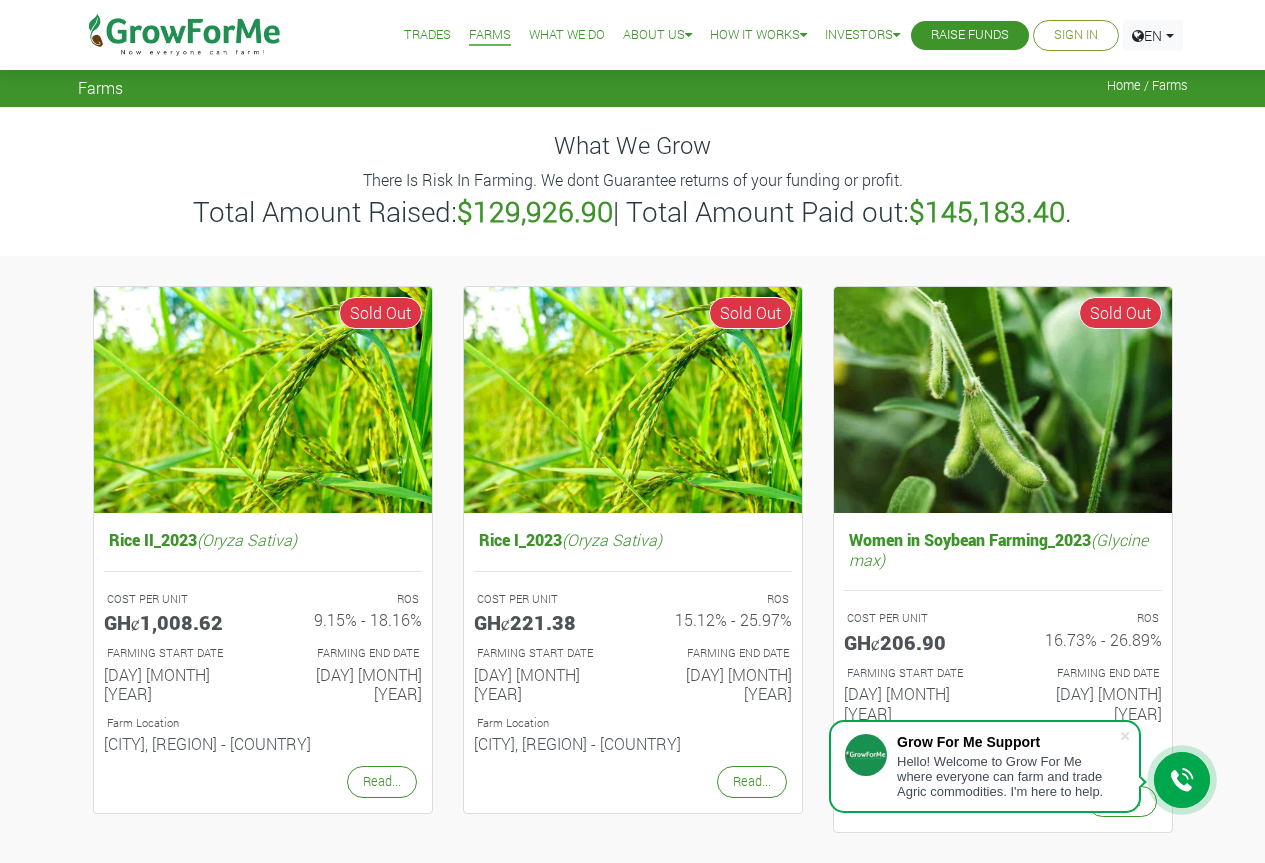 click on "Trades" at bounding box center [427, 35] 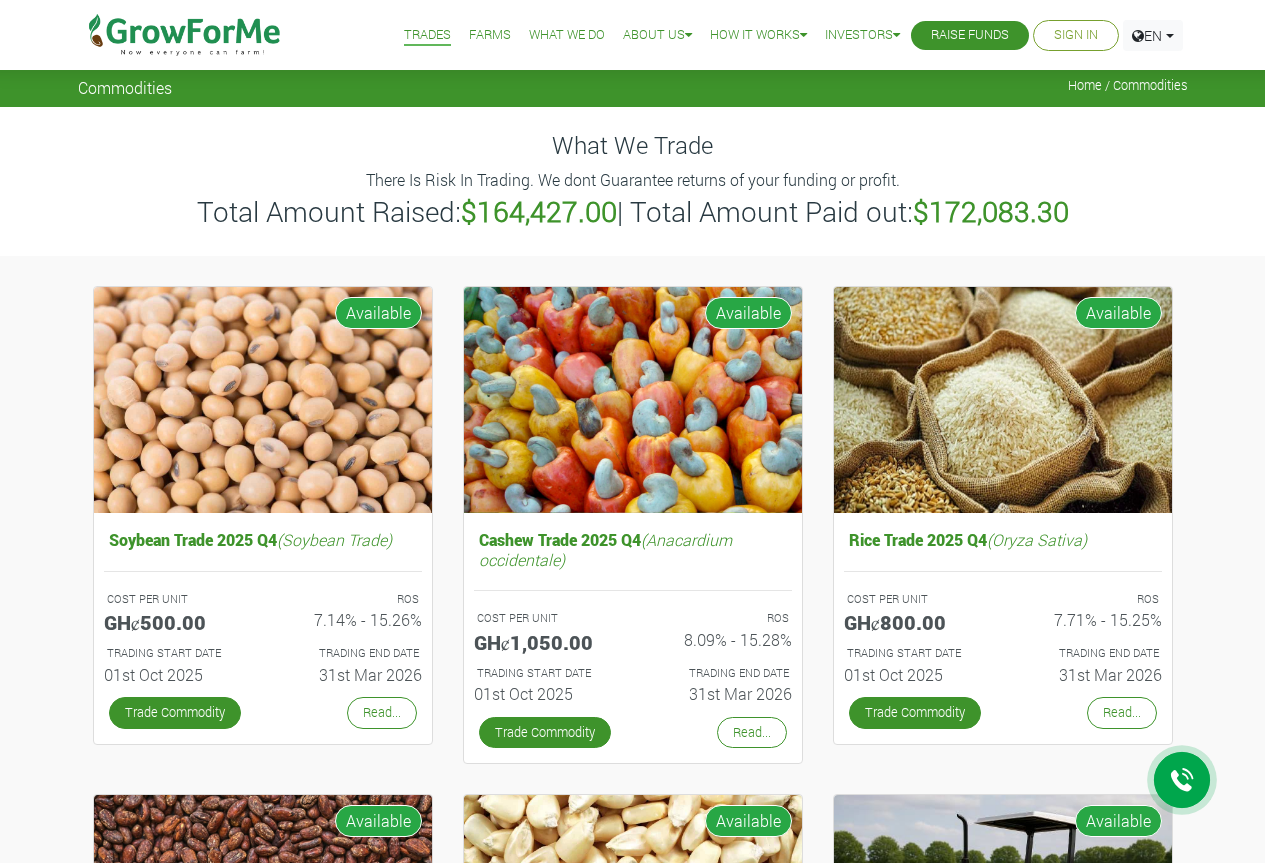 scroll, scrollTop: 0, scrollLeft: 0, axis: both 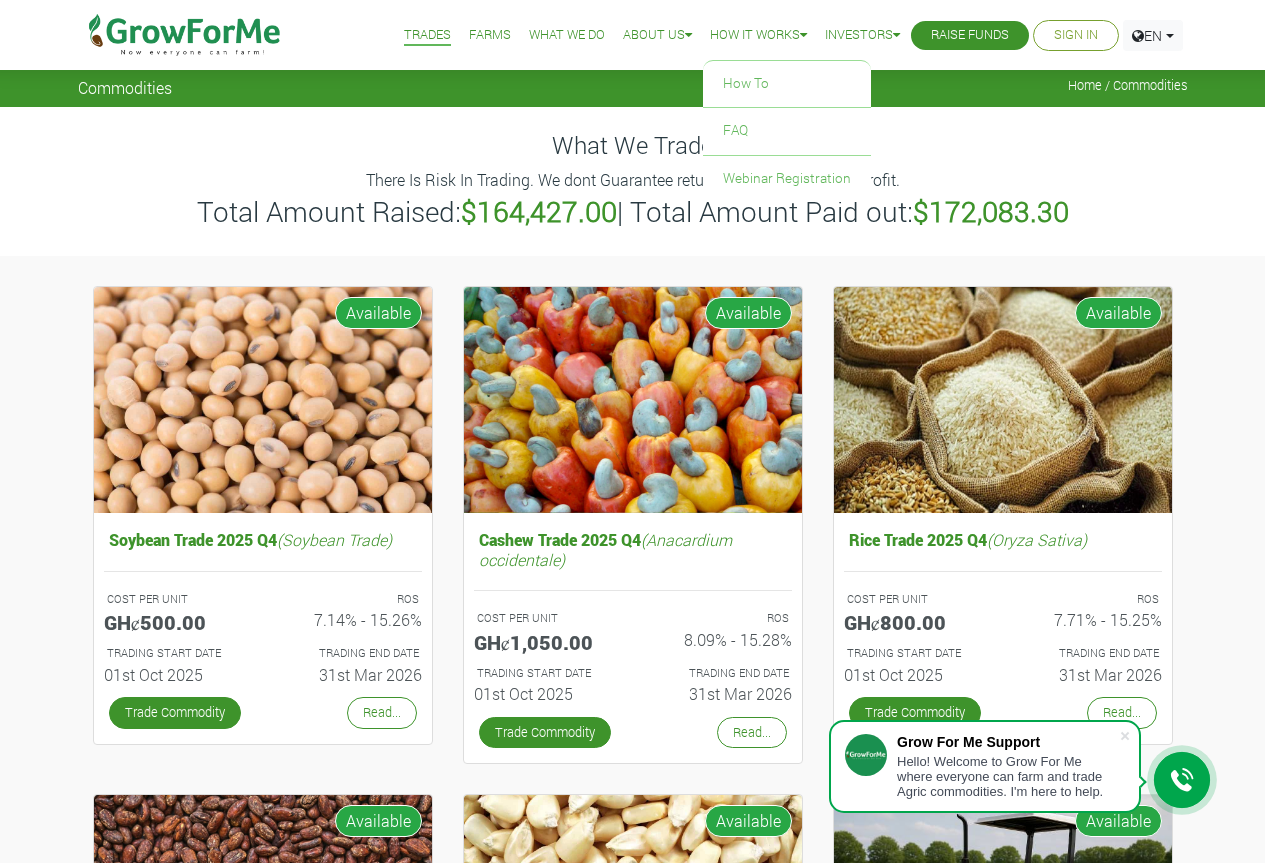 click on "How it Works" at bounding box center [758, 35] 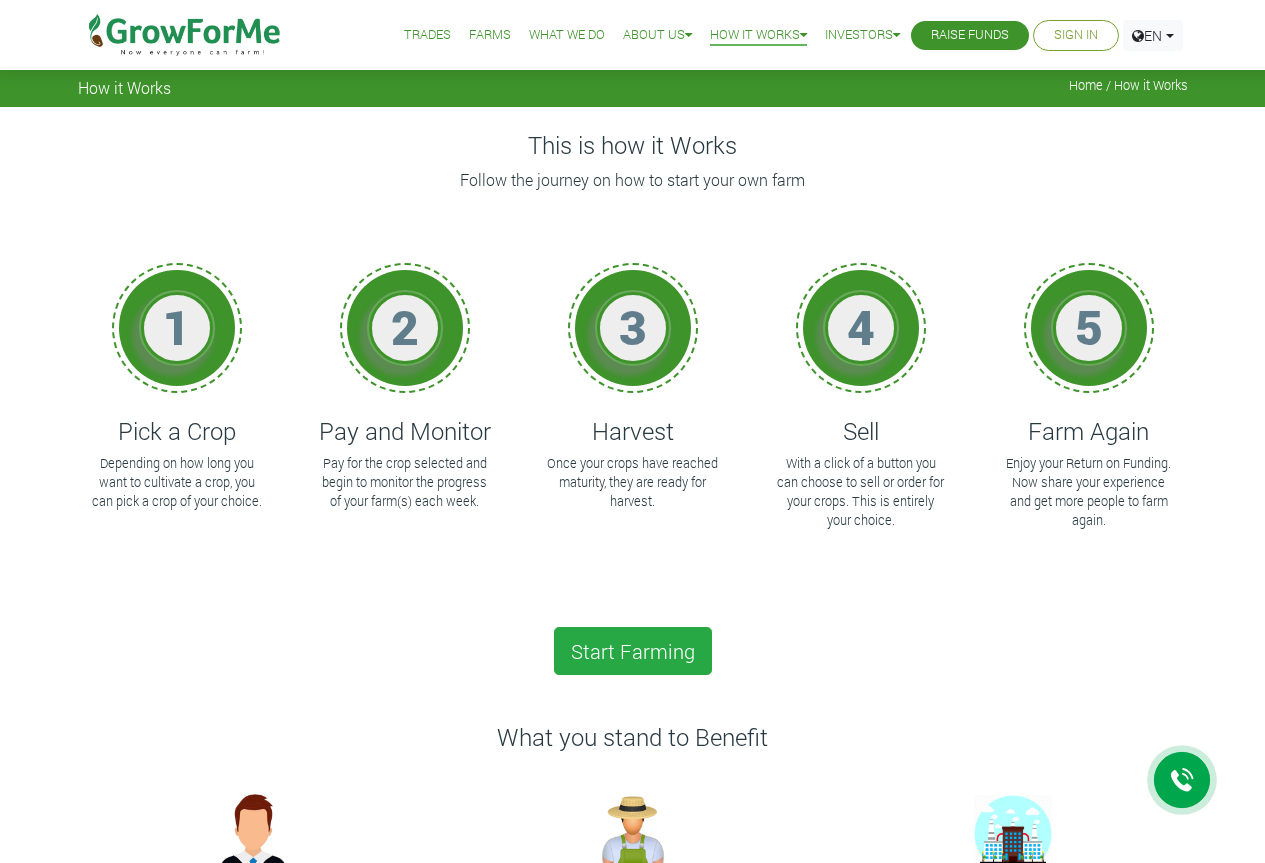 scroll, scrollTop: 0, scrollLeft: 0, axis: both 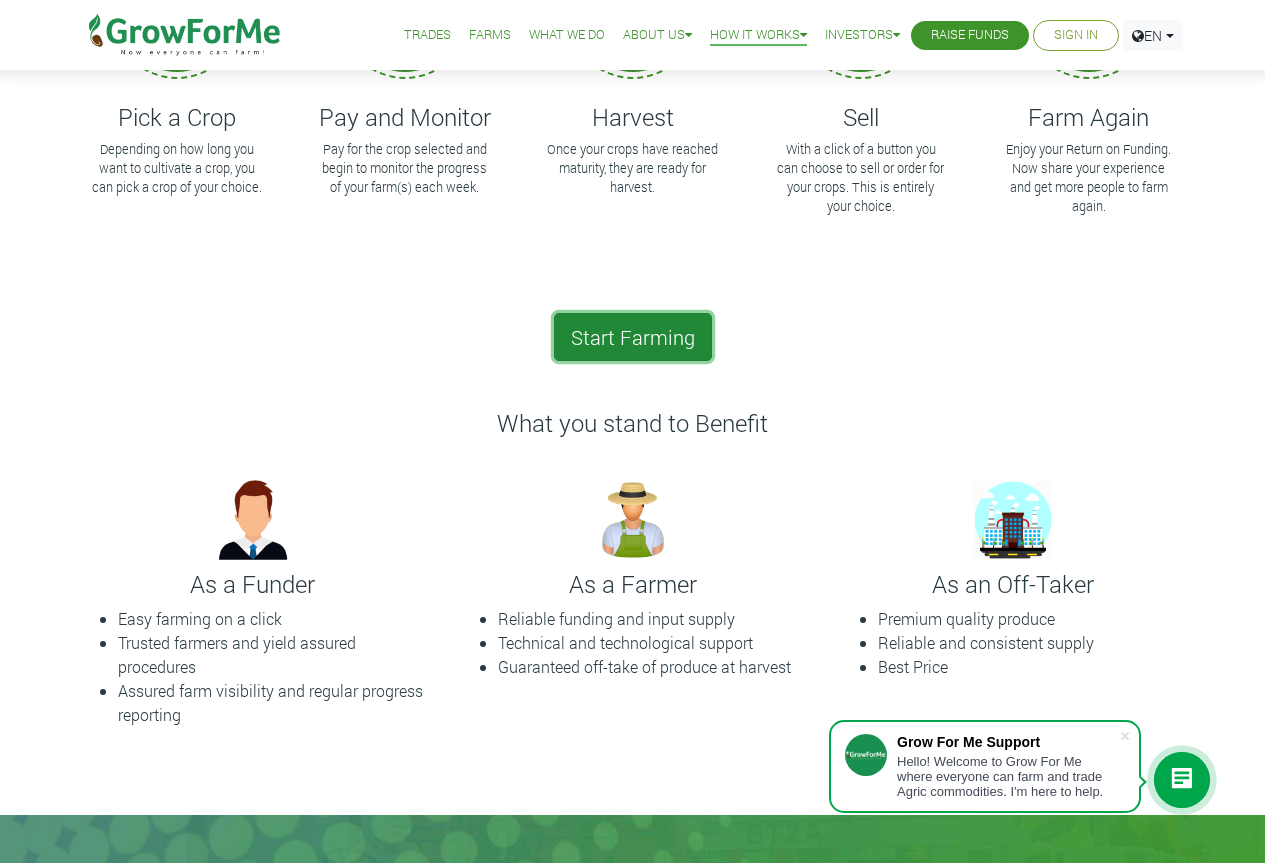 click on "Start Farming" at bounding box center (633, 337) 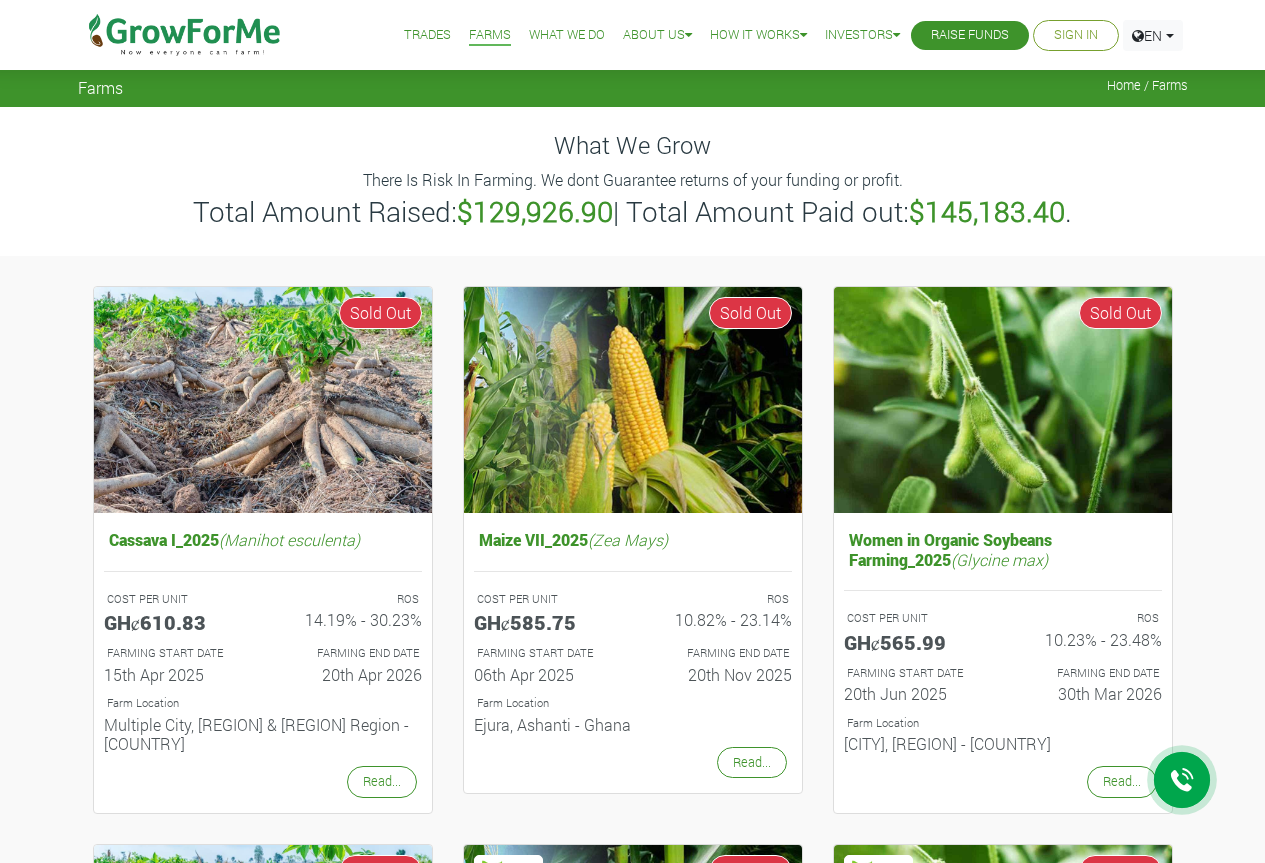 scroll, scrollTop: 0, scrollLeft: 0, axis: both 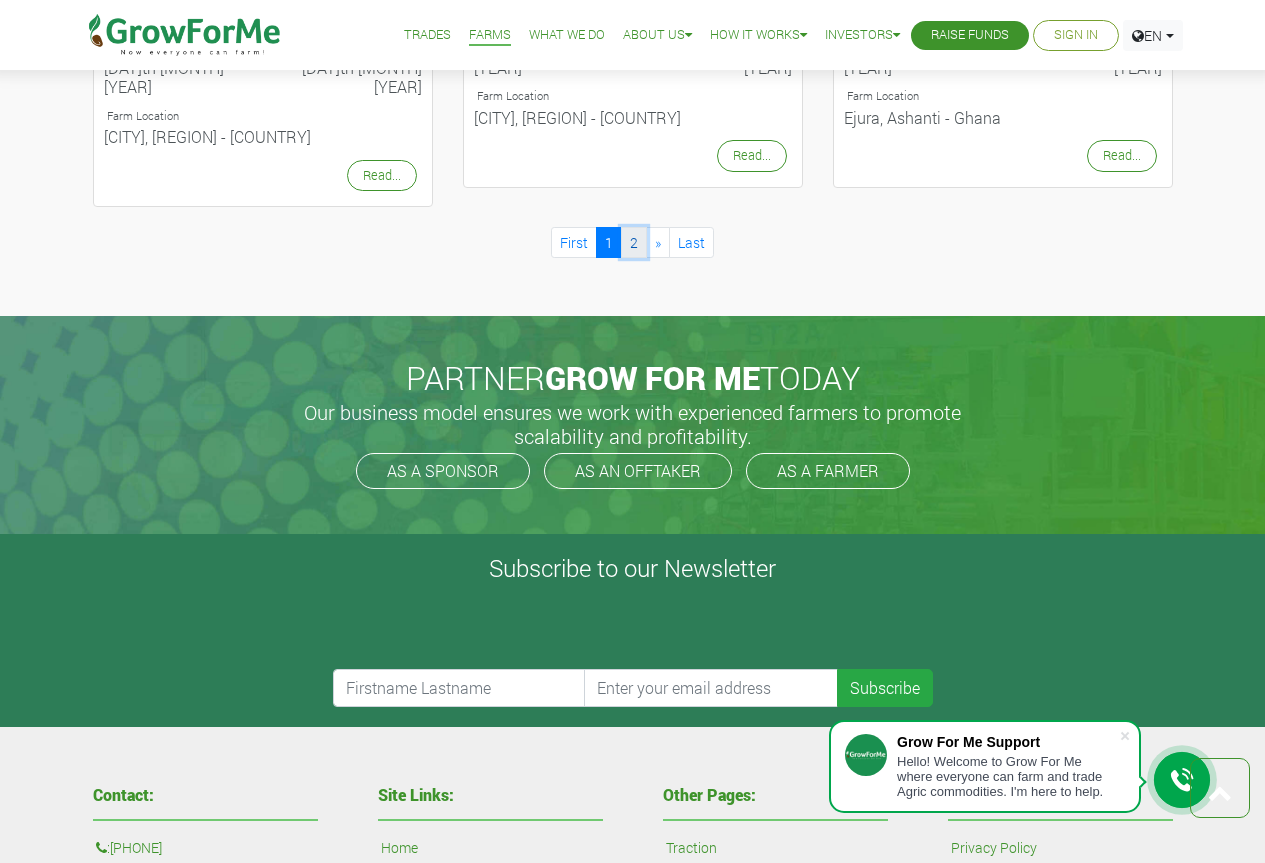click on "2" at bounding box center (634, 242) 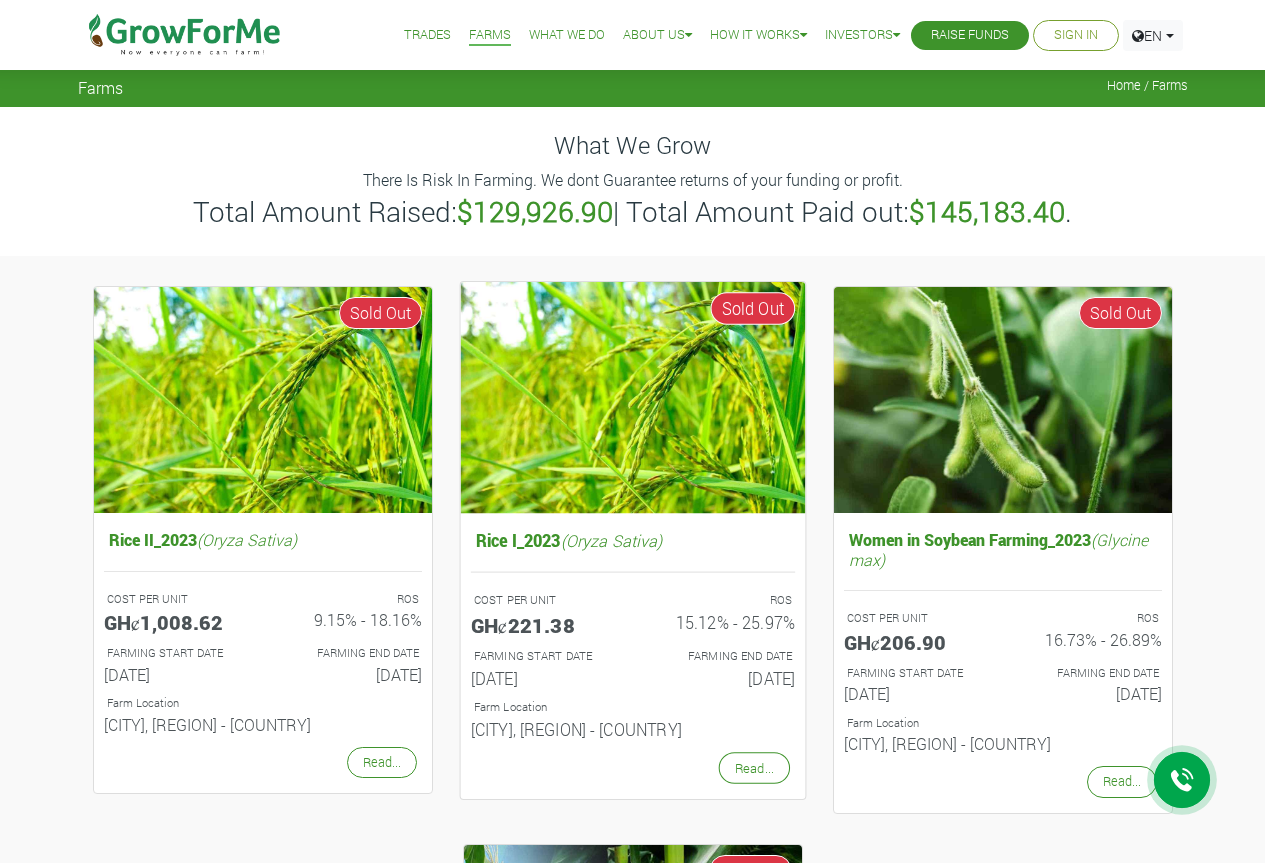 scroll, scrollTop: 0, scrollLeft: 0, axis: both 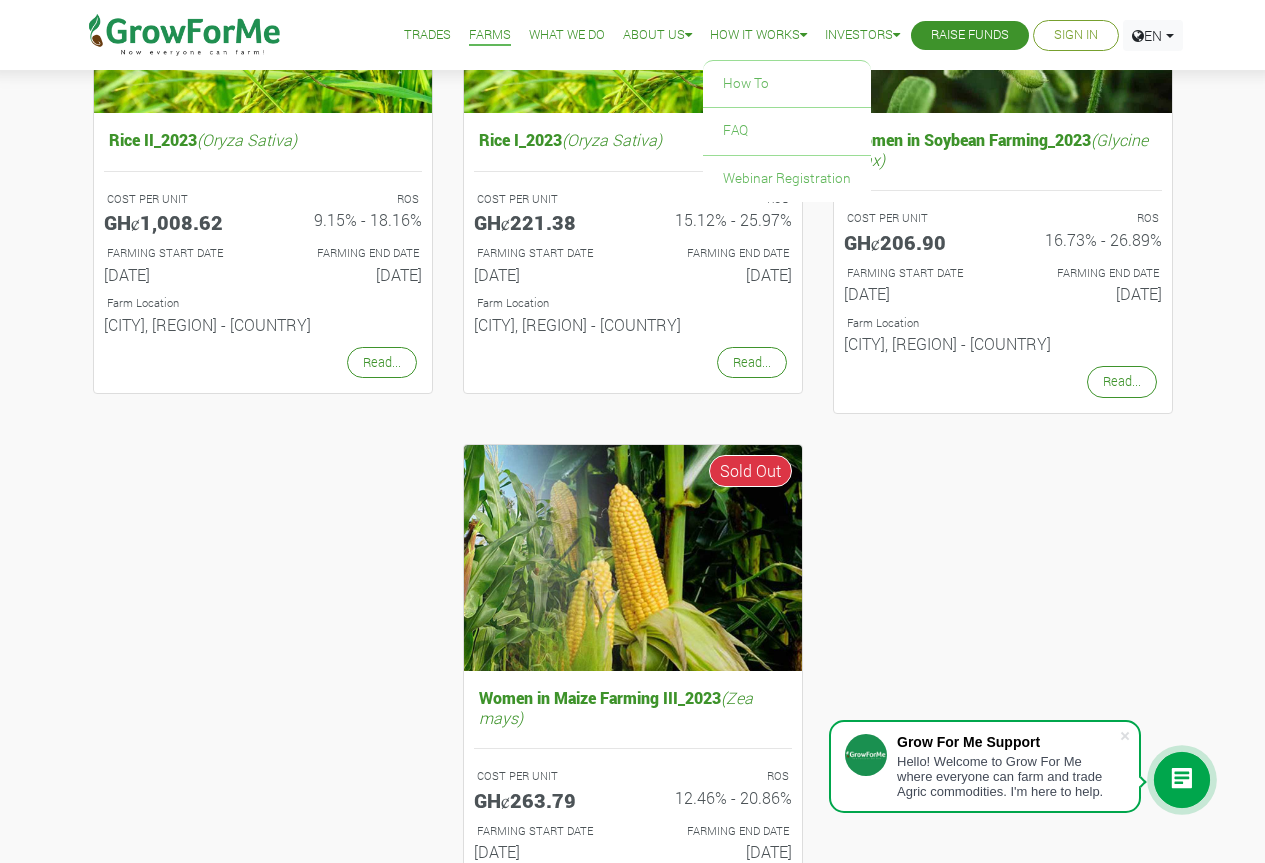 click on "How it Works" at bounding box center (758, 35) 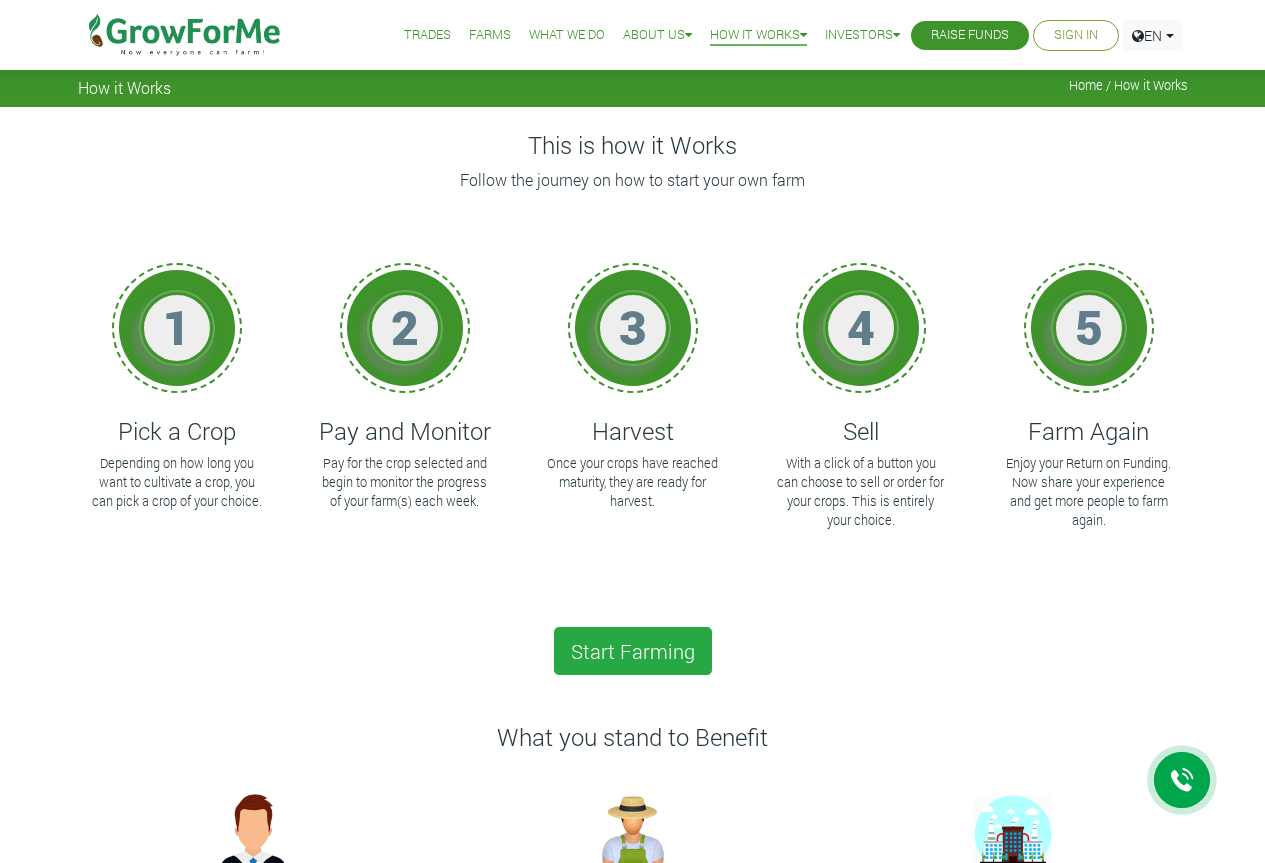 scroll, scrollTop: 0, scrollLeft: 0, axis: both 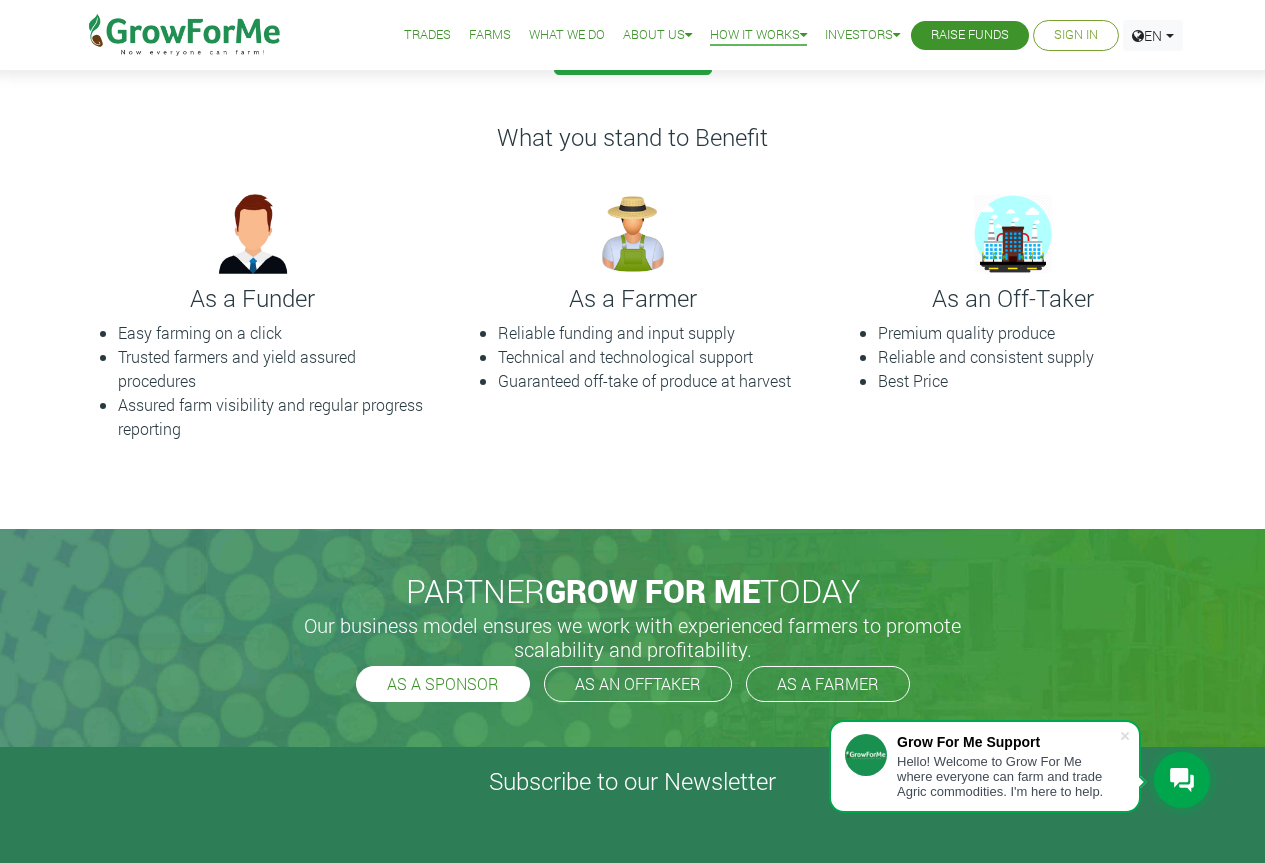 click on "AS A SPONSOR" at bounding box center (443, 684) 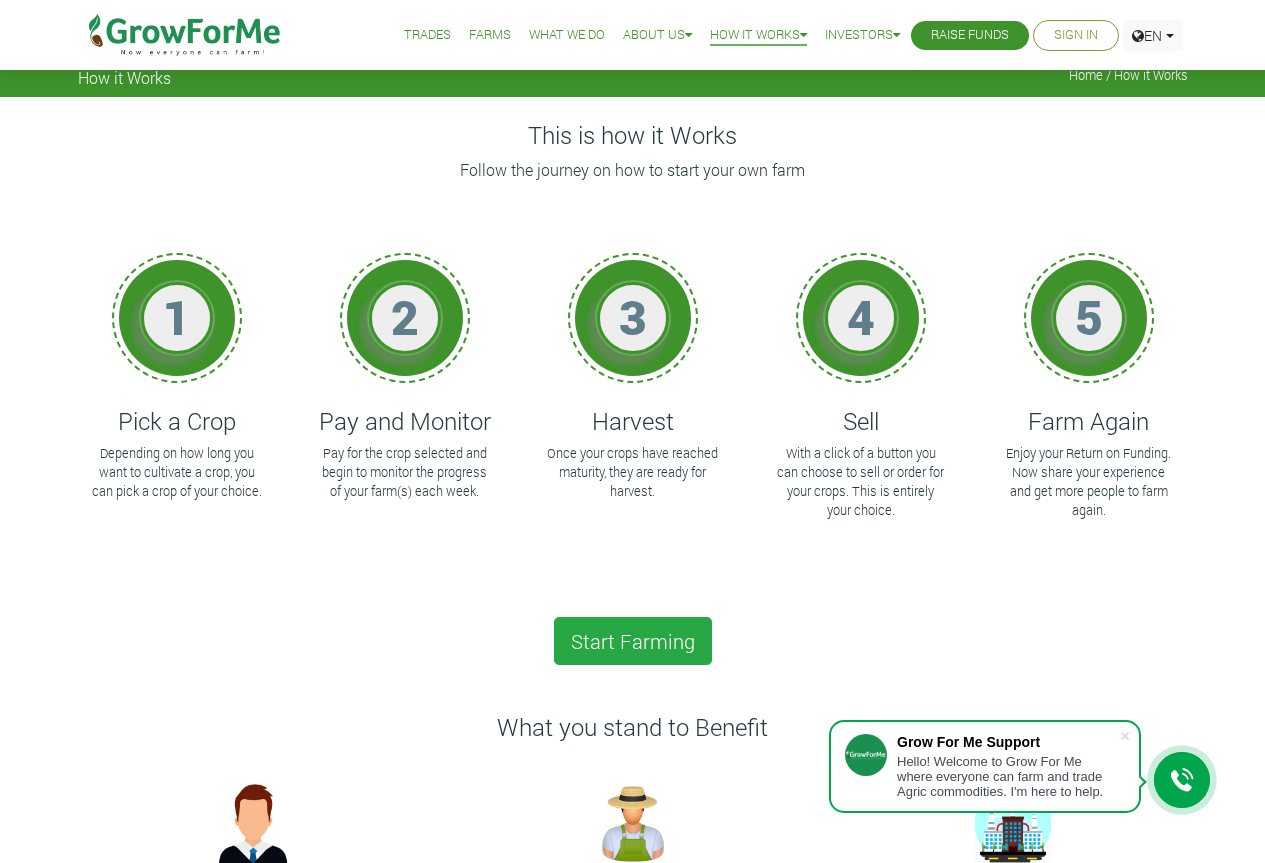 scroll, scrollTop: 0, scrollLeft: 0, axis: both 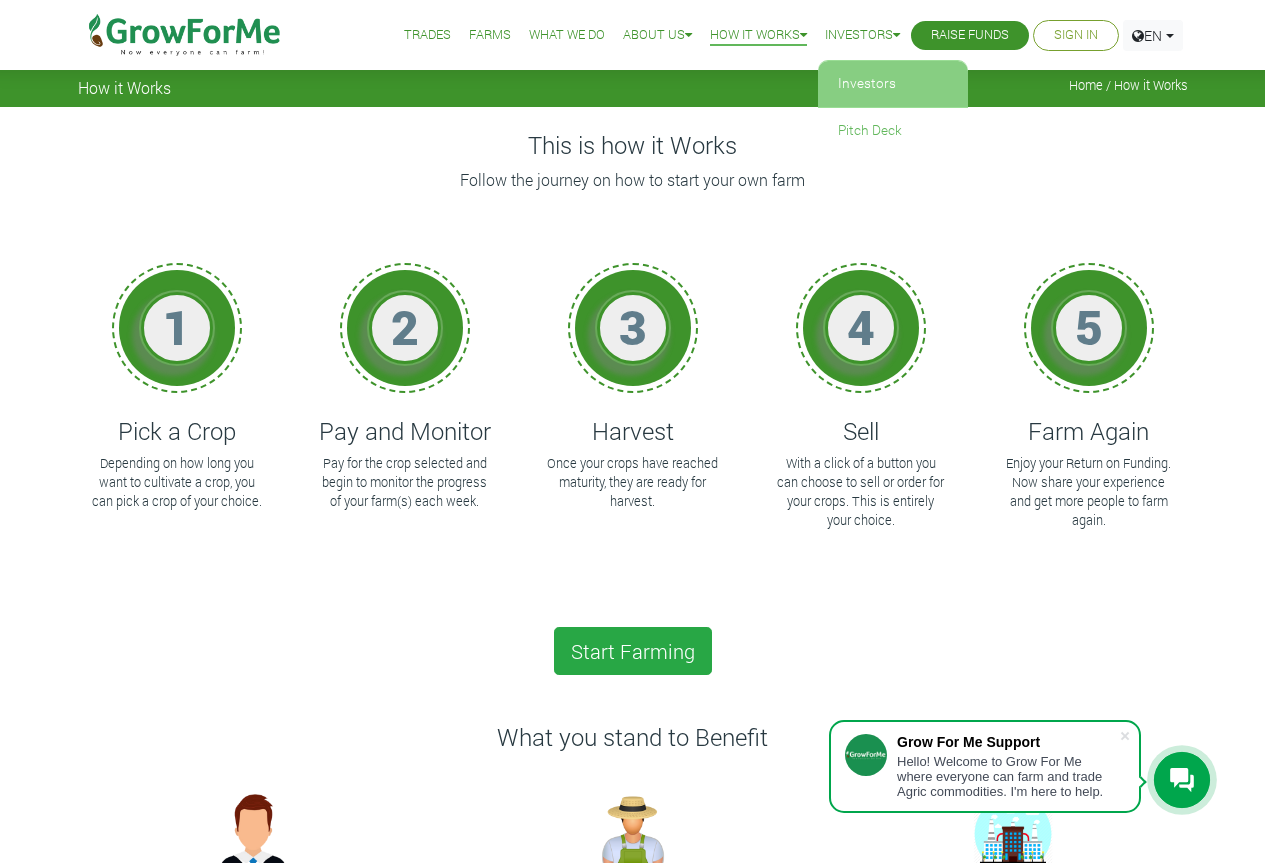 click on "Investors" at bounding box center [893, 84] 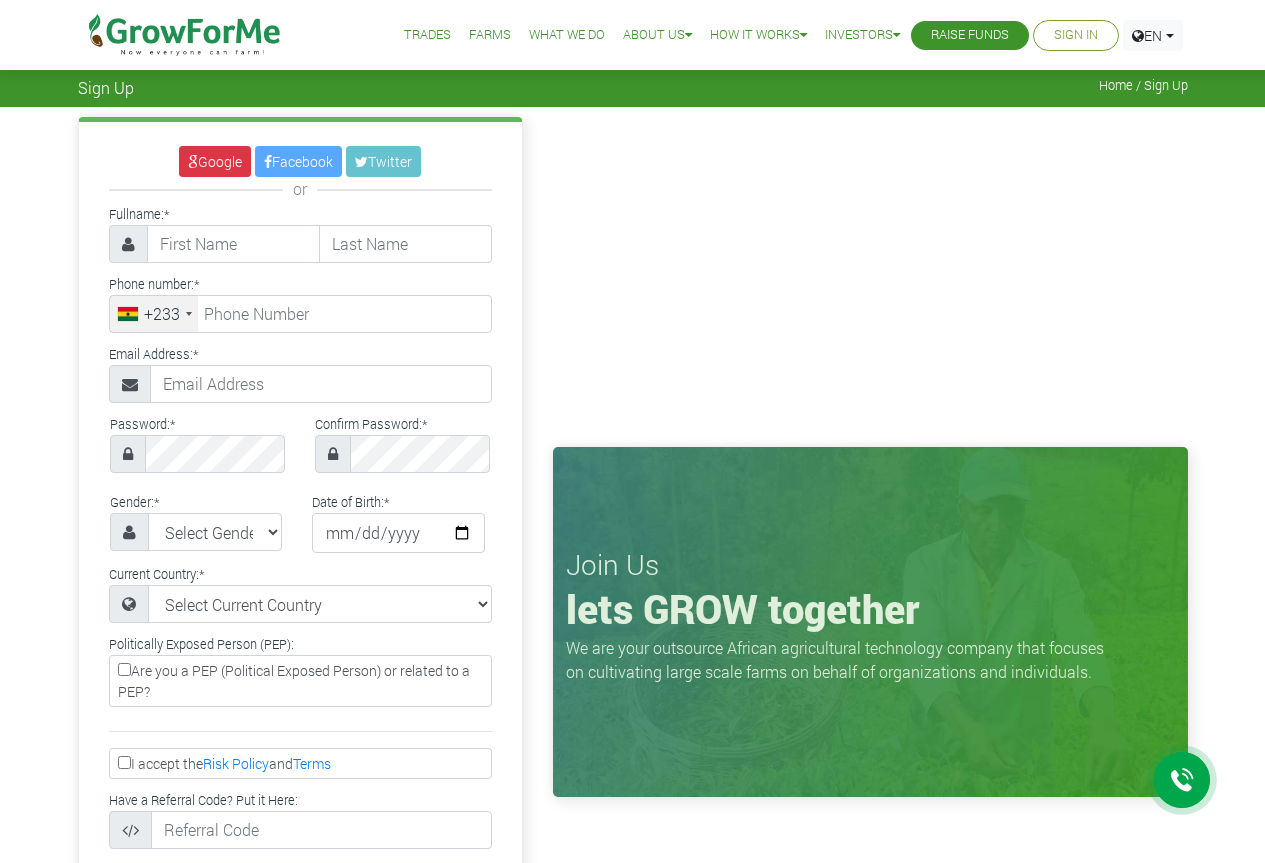 scroll, scrollTop: 0, scrollLeft: 0, axis: both 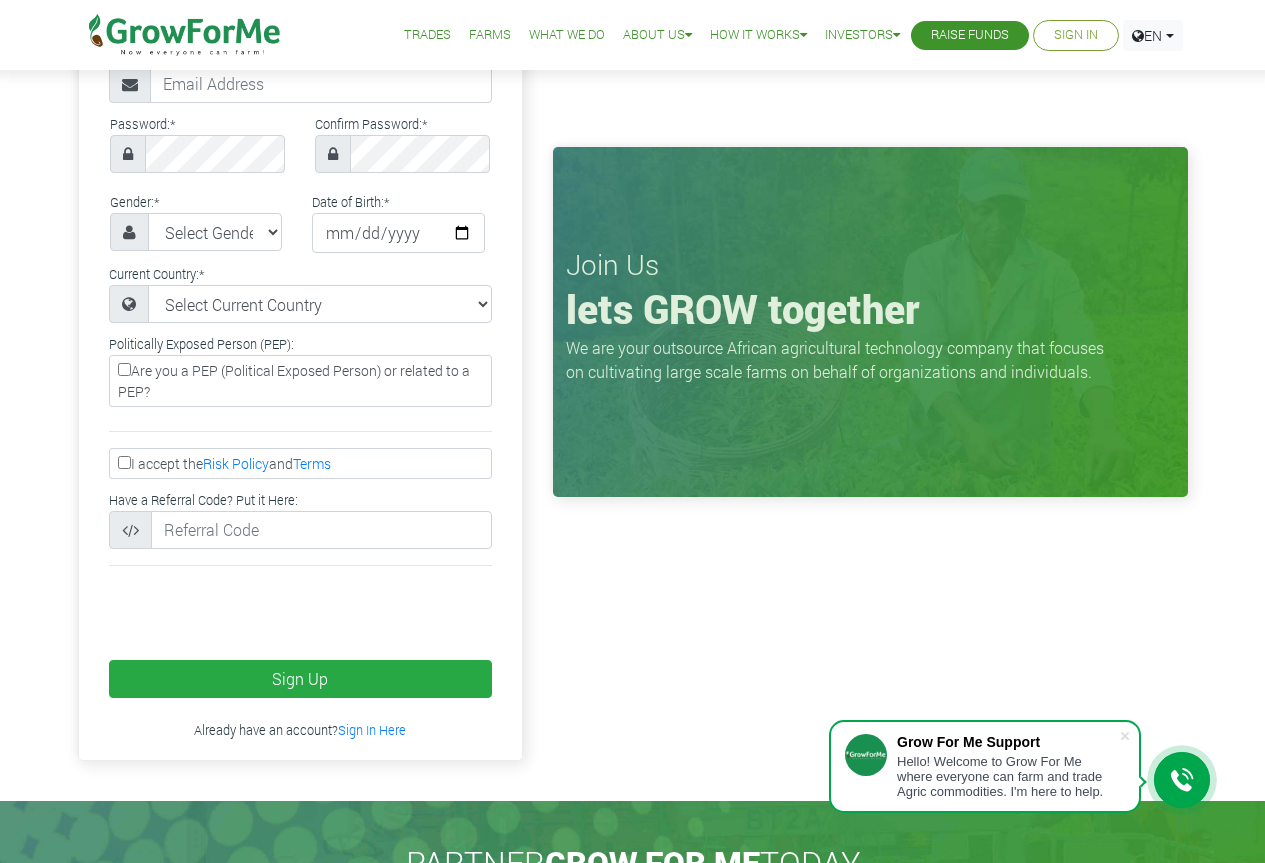 click at bounding box center (185, 35) 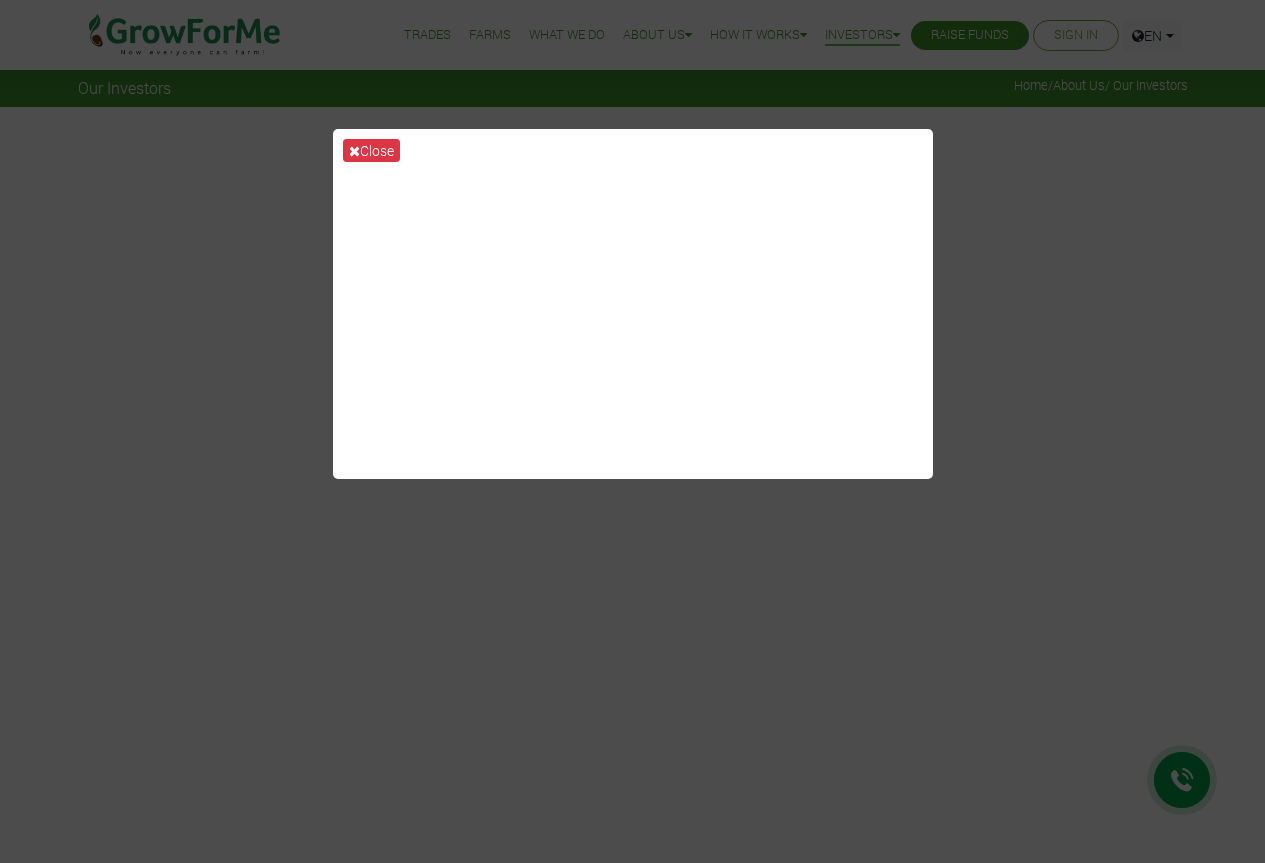 scroll, scrollTop: 0, scrollLeft: 0, axis: both 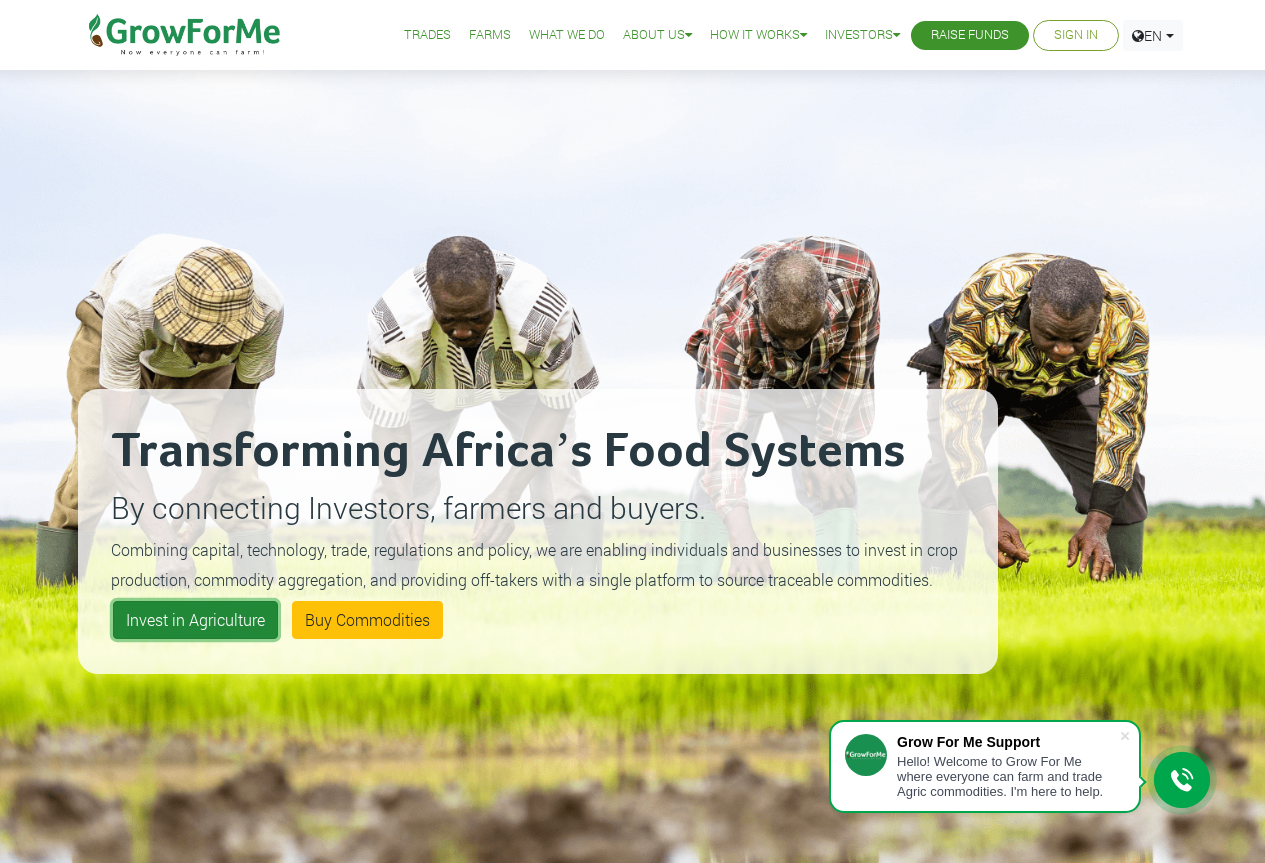click on "Invest in Agriculture" at bounding box center [195, 620] 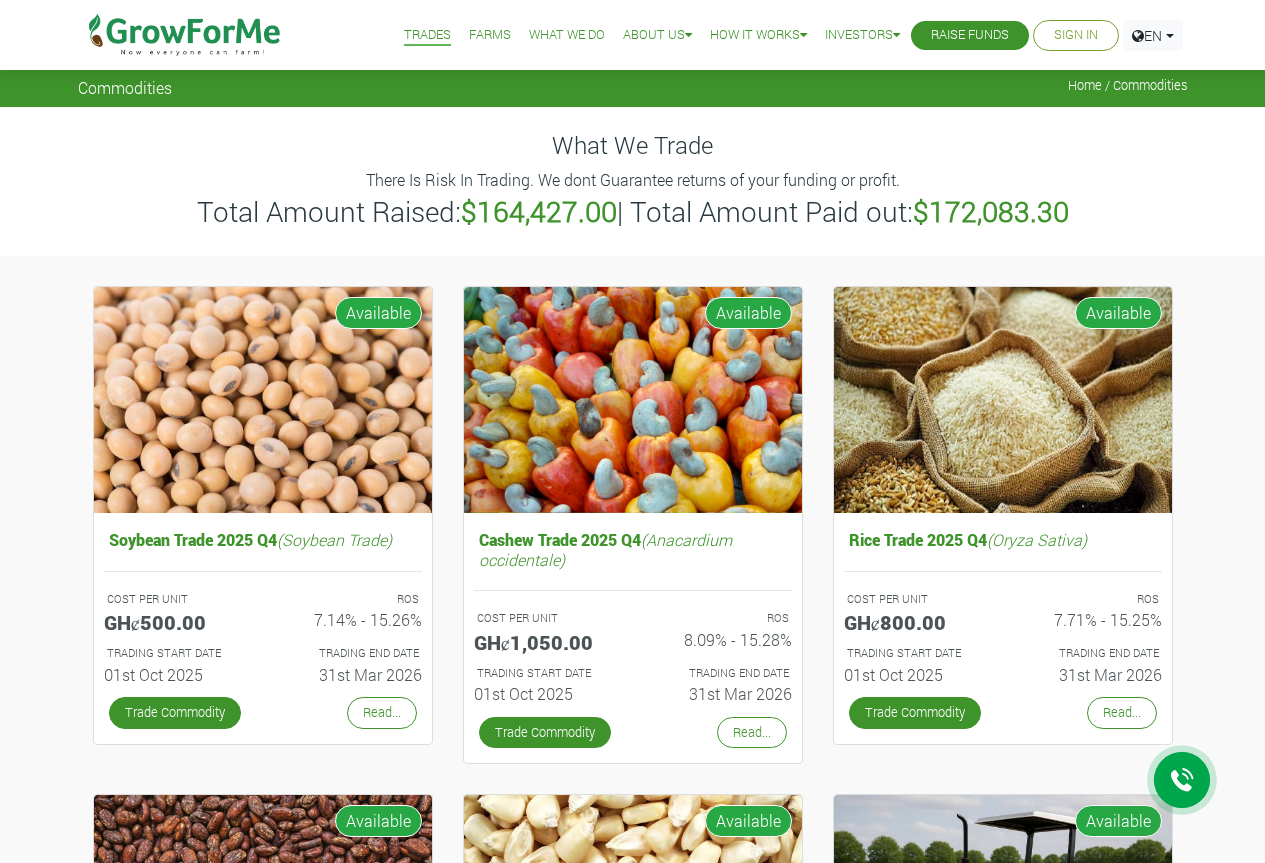 scroll, scrollTop: 0, scrollLeft: 0, axis: both 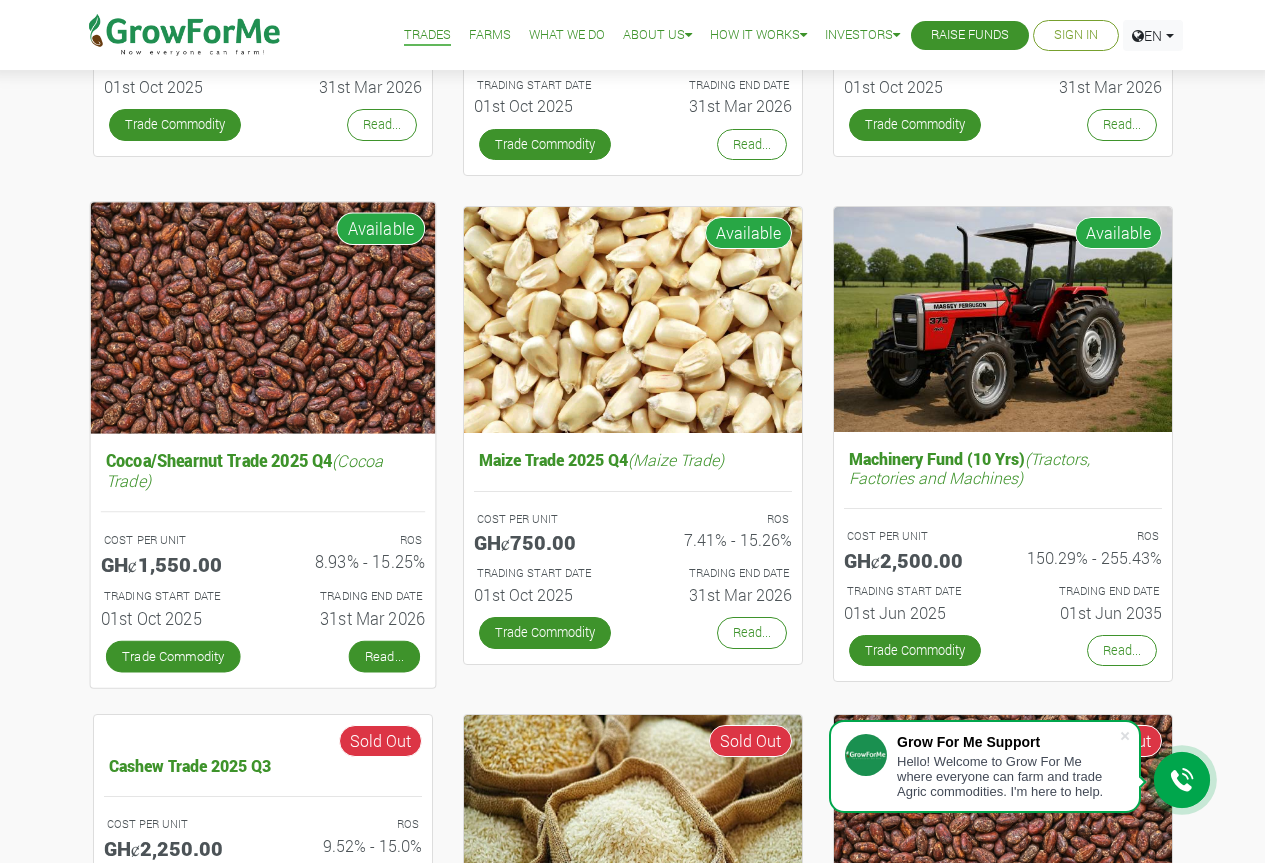 click on "Read..." at bounding box center (383, 656) 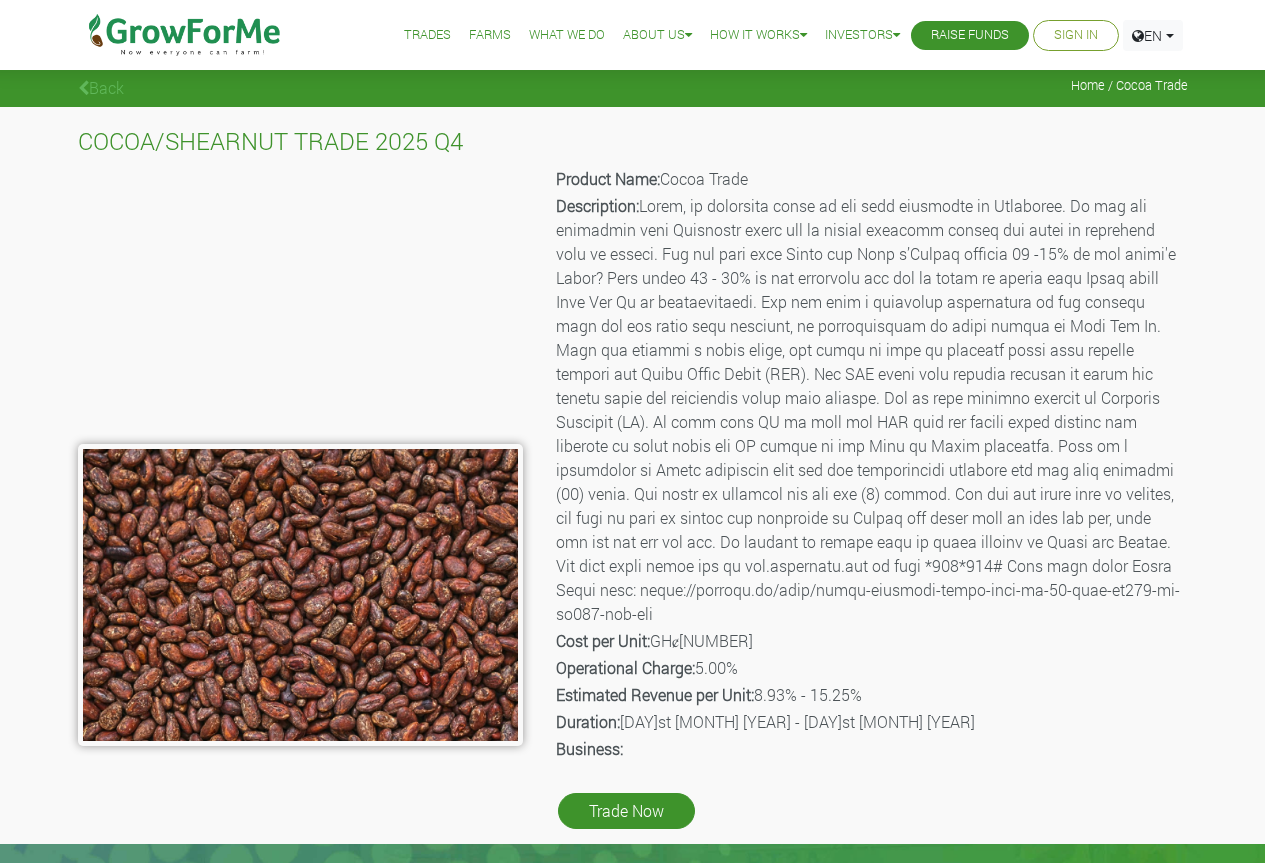scroll, scrollTop: 0, scrollLeft: 0, axis: both 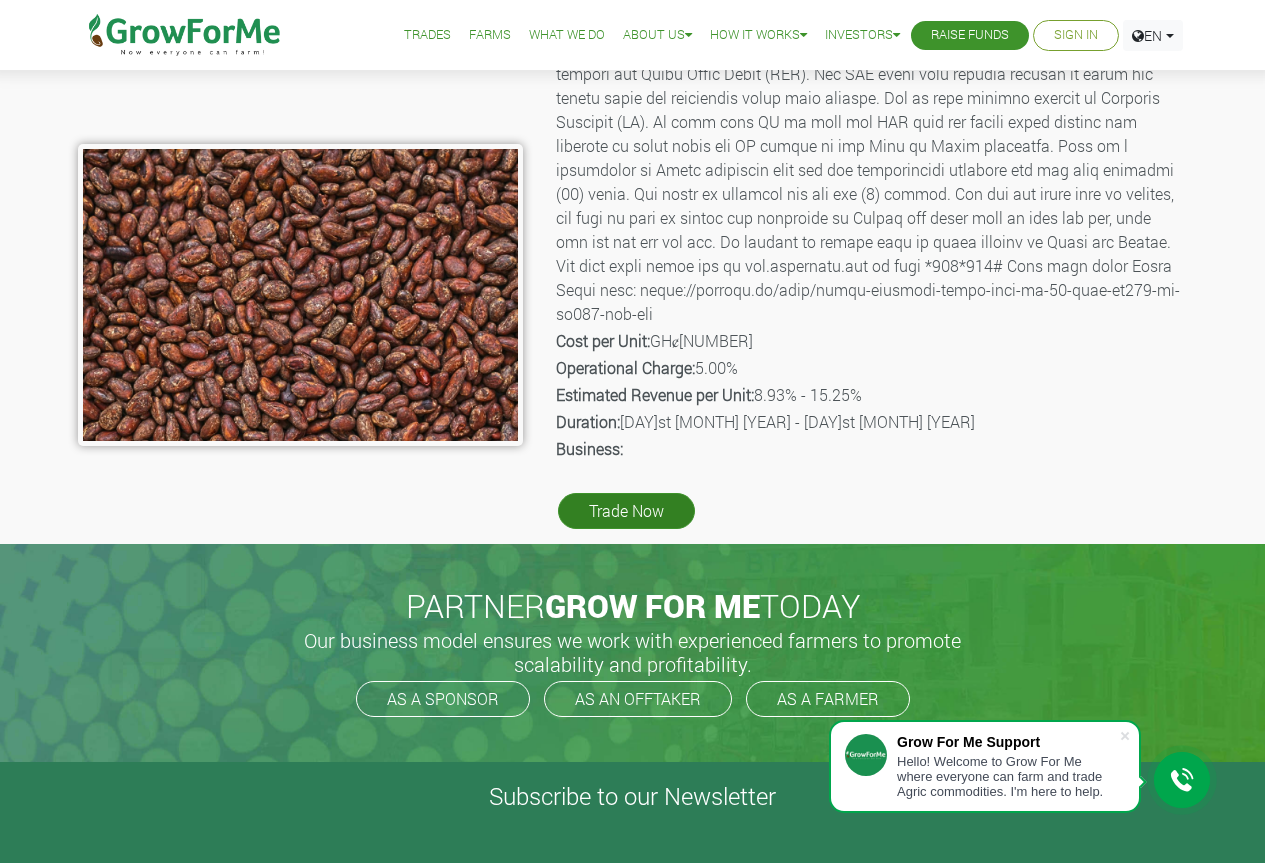click on "Trade Now" at bounding box center (626, 511) 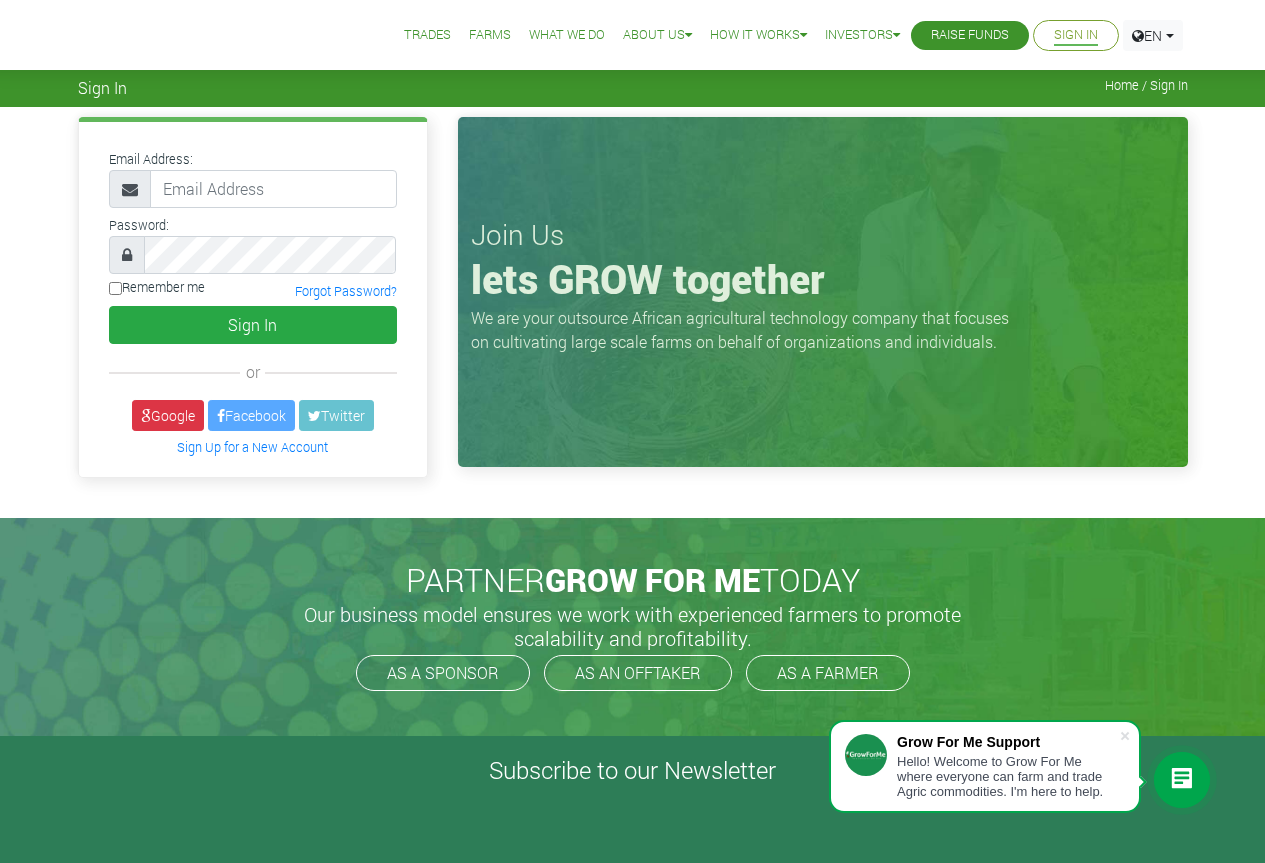 scroll, scrollTop: 0, scrollLeft: 0, axis: both 